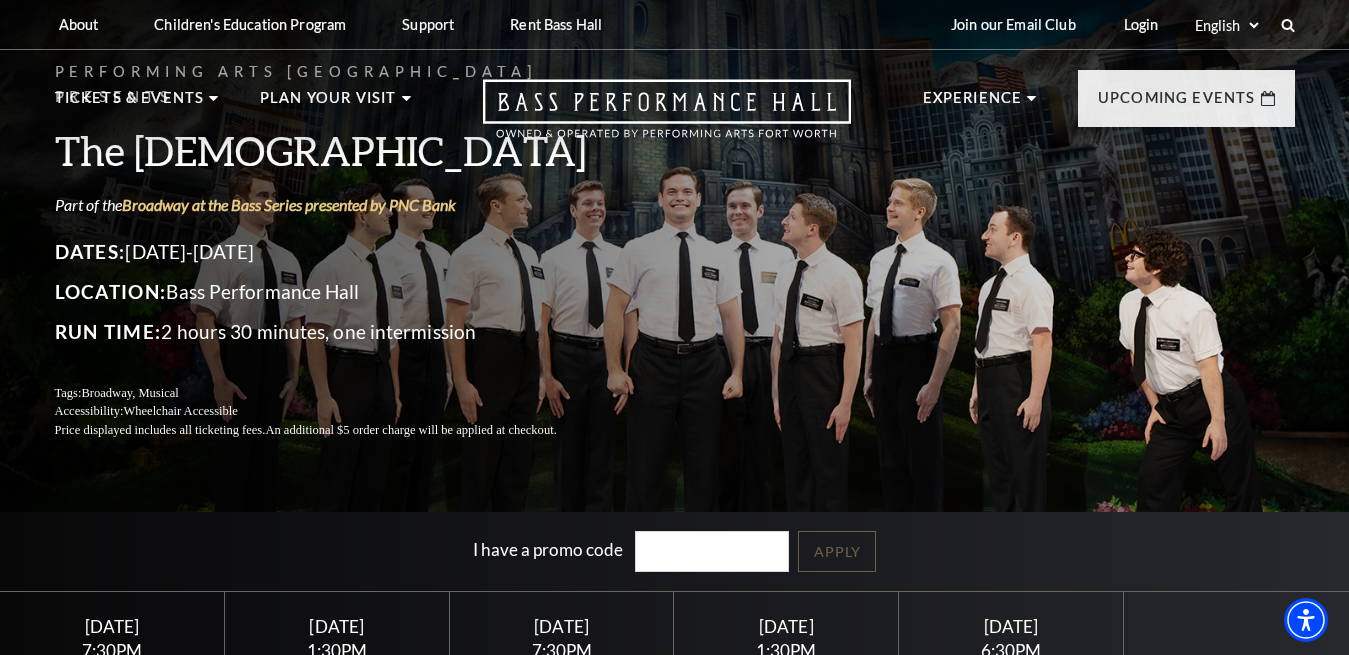 scroll, scrollTop: 0, scrollLeft: 0, axis: both 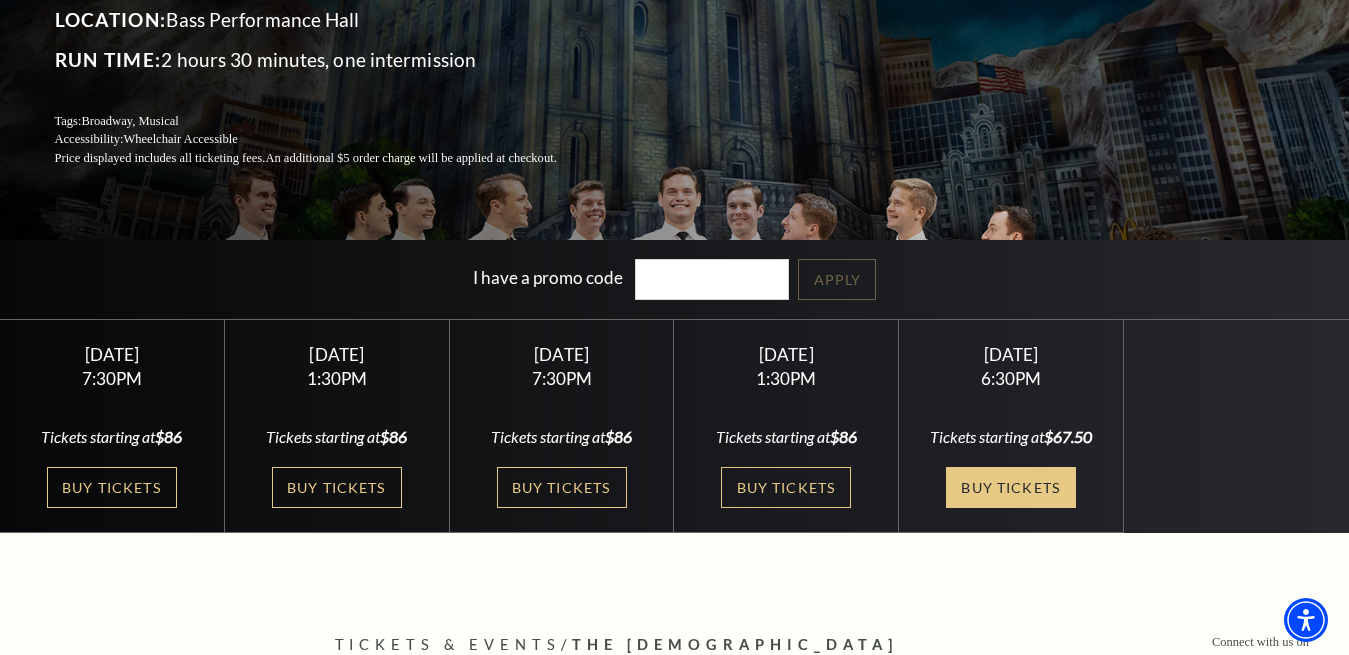 click on "Buy Tickets" at bounding box center [1011, 487] 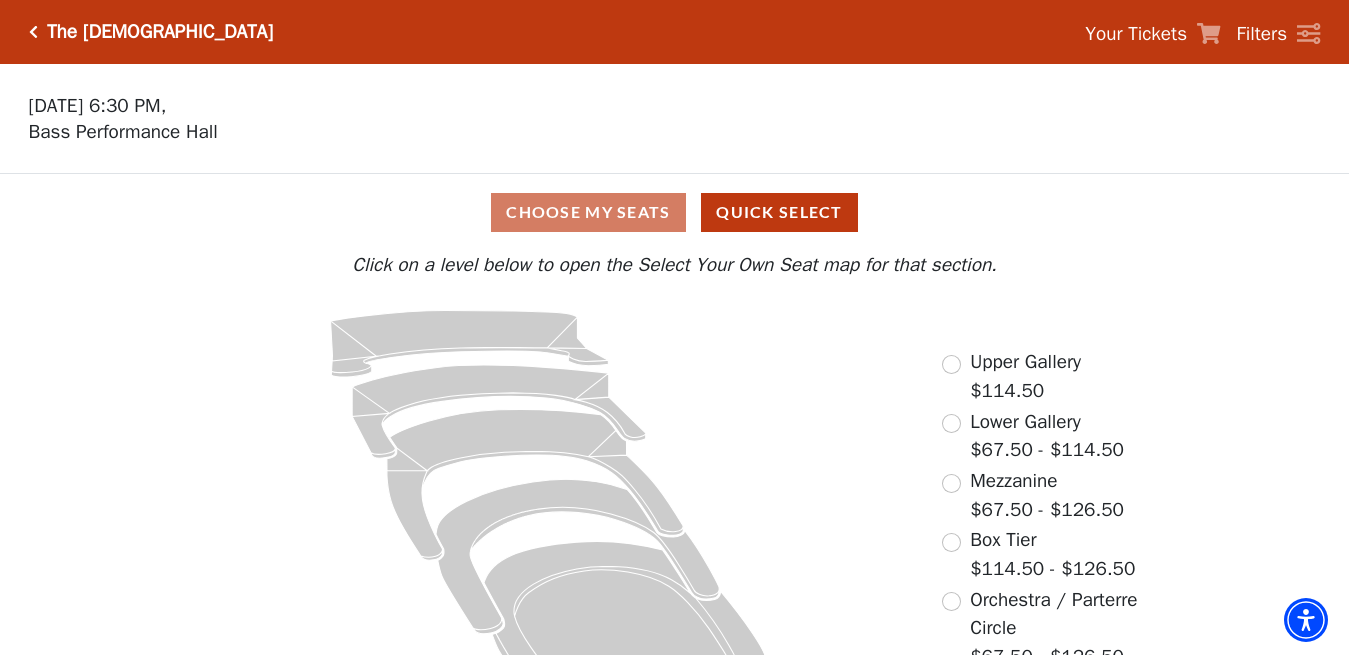scroll, scrollTop: 69, scrollLeft: 0, axis: vertical 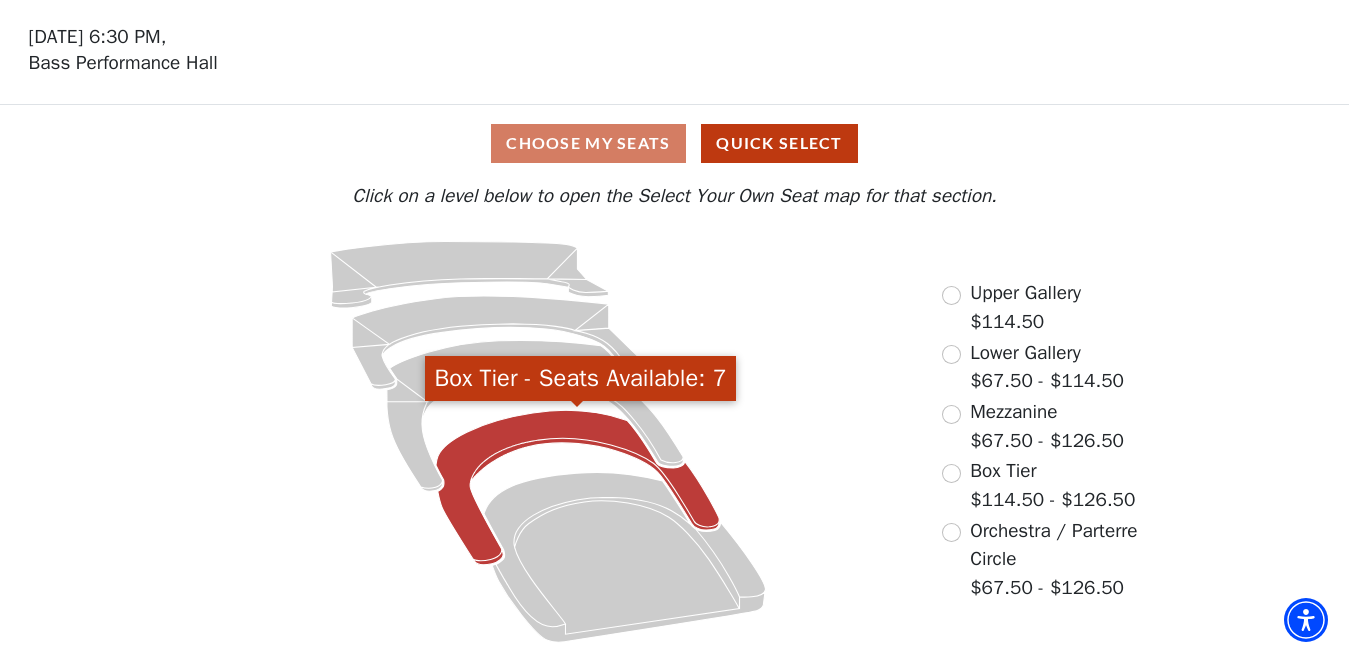 click 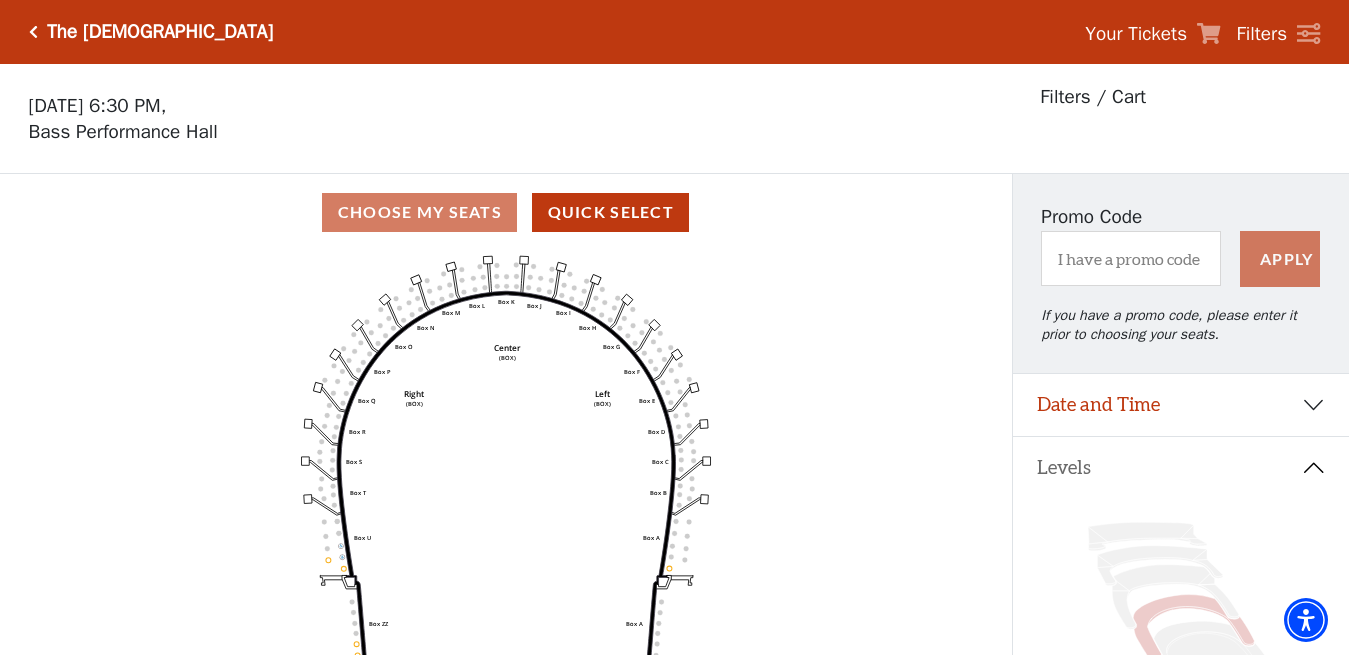 scroll, scrollTop: 136, scrollLeft: 0, axis: vertical 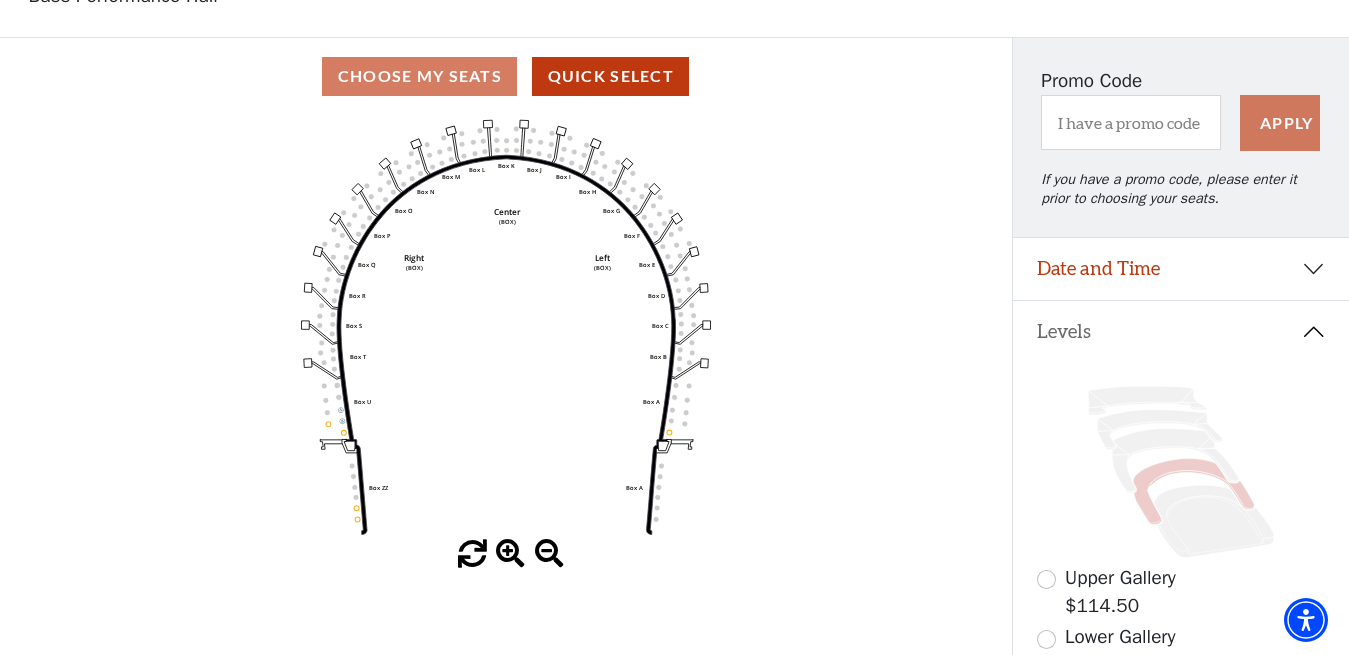 click on "Choose My Seats
Quick Select" at bounding box center (506, 76) 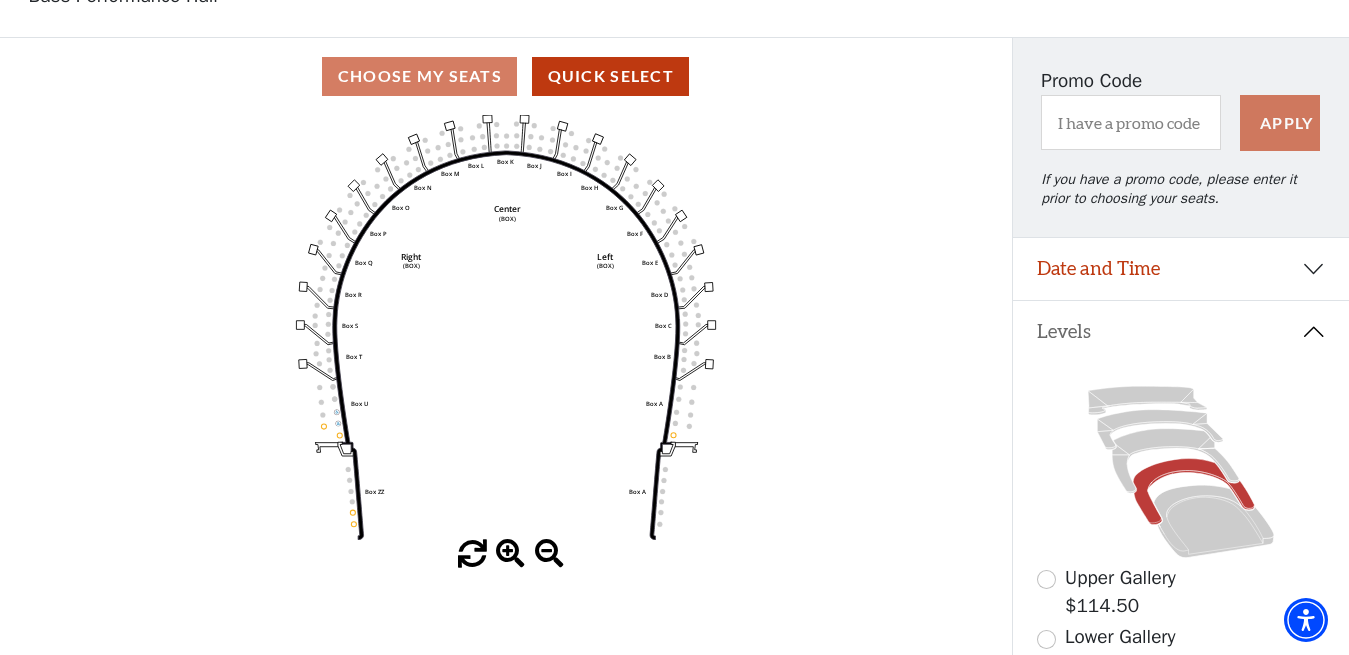 click at bounding box center (510, 554) 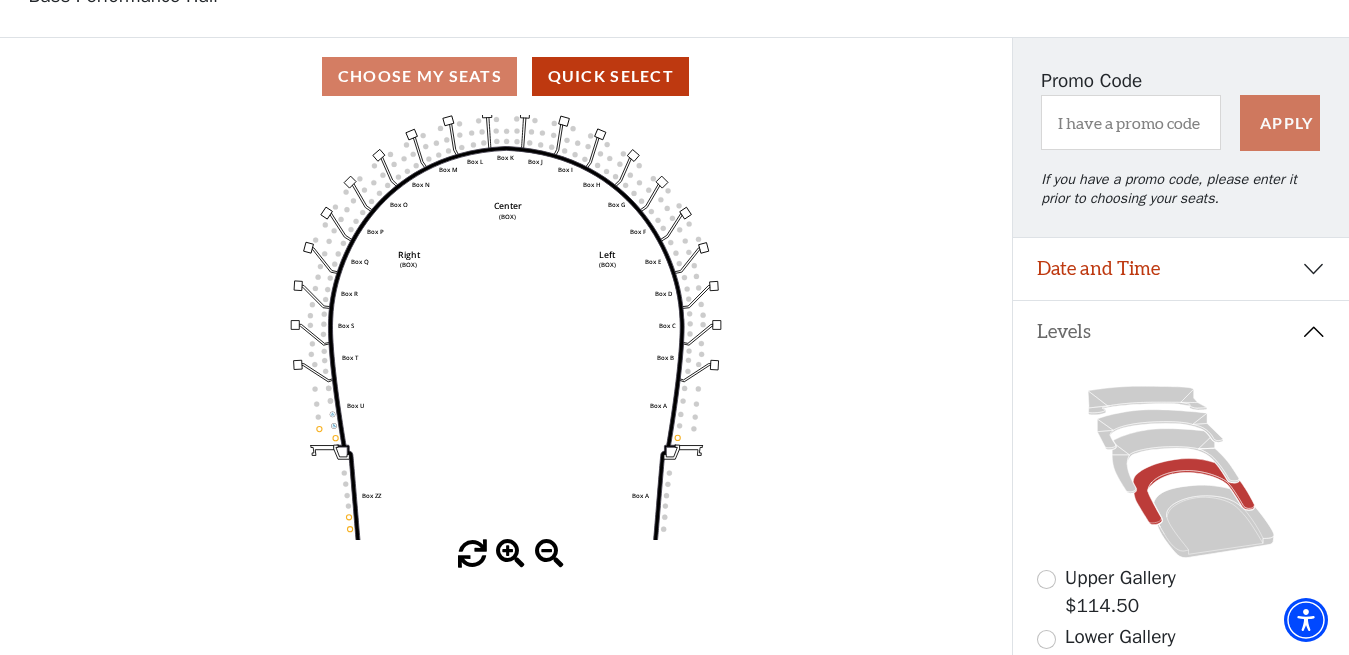 click at bounding box center (510, 554) 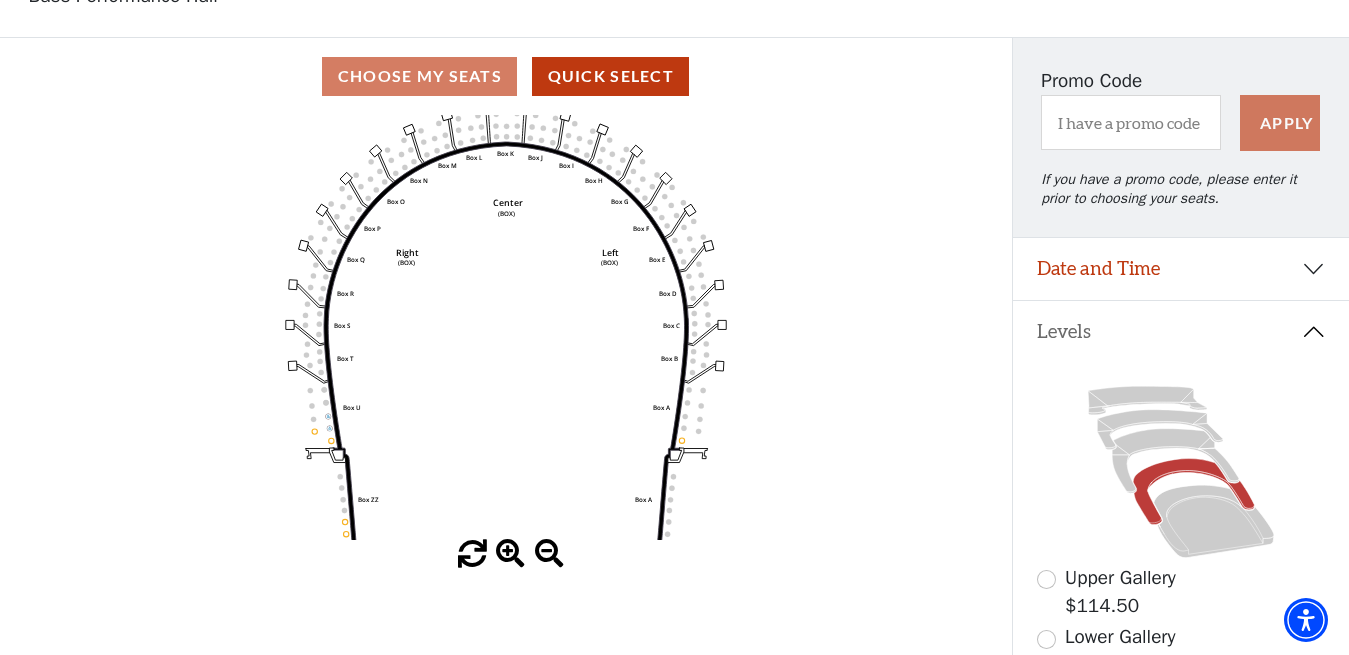 click at bounding box center [510, 554] 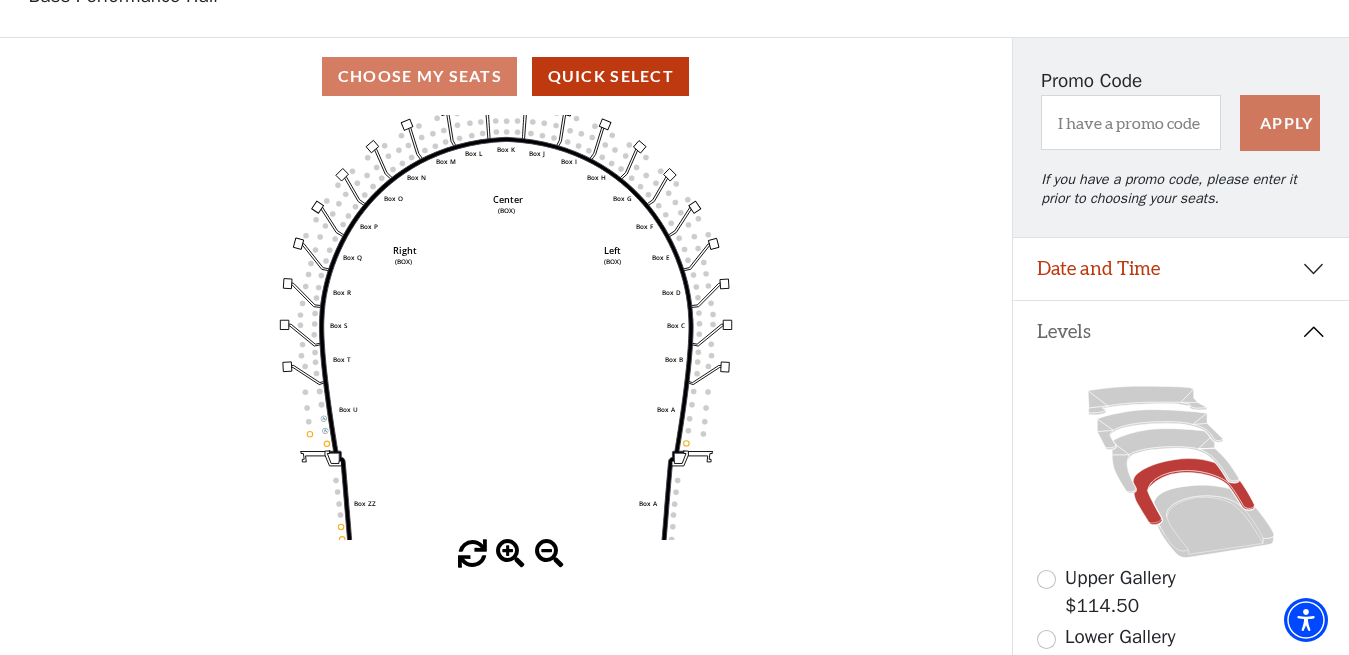 click at bounding box center [510, 554] 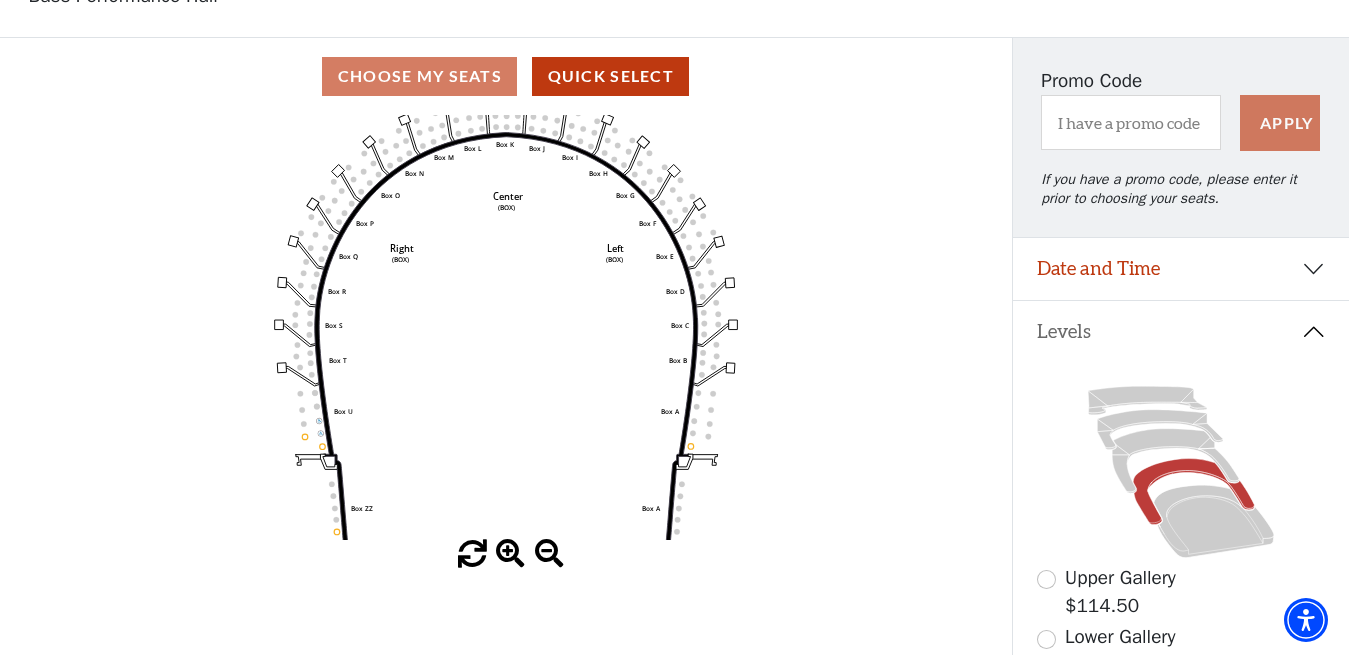 click at bounding box center (510, 554) 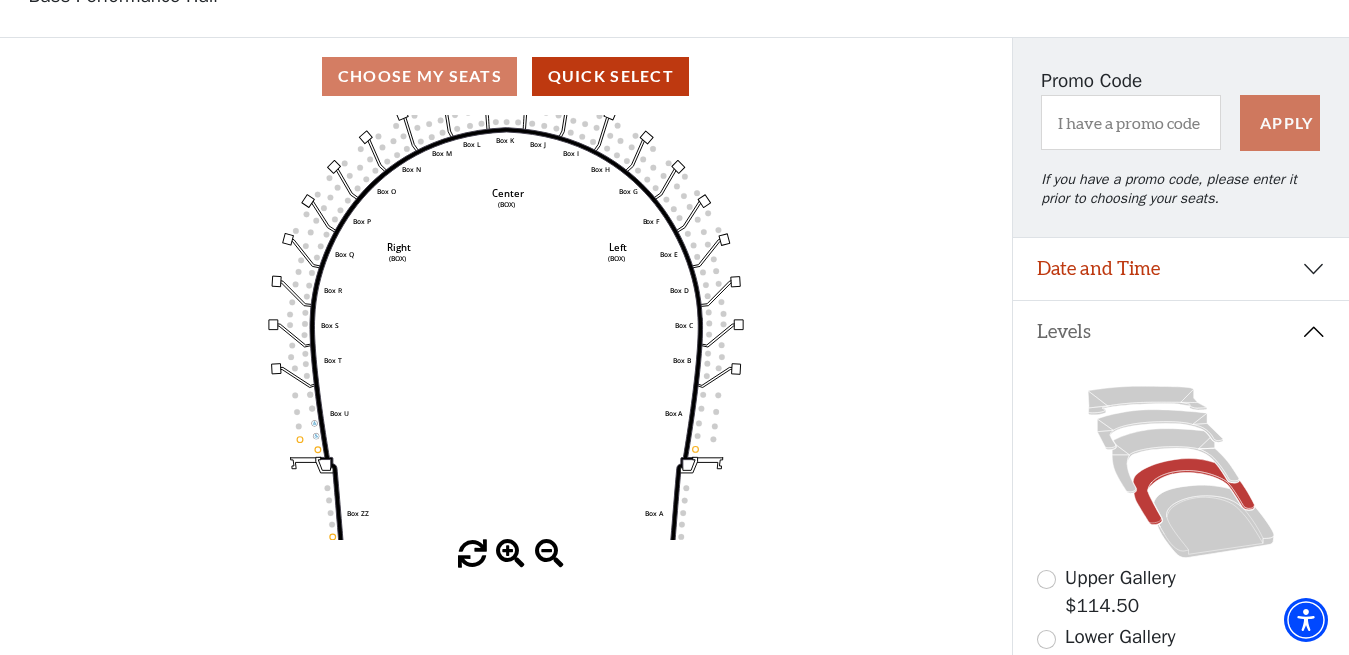 click at bounding box center (510, 554) 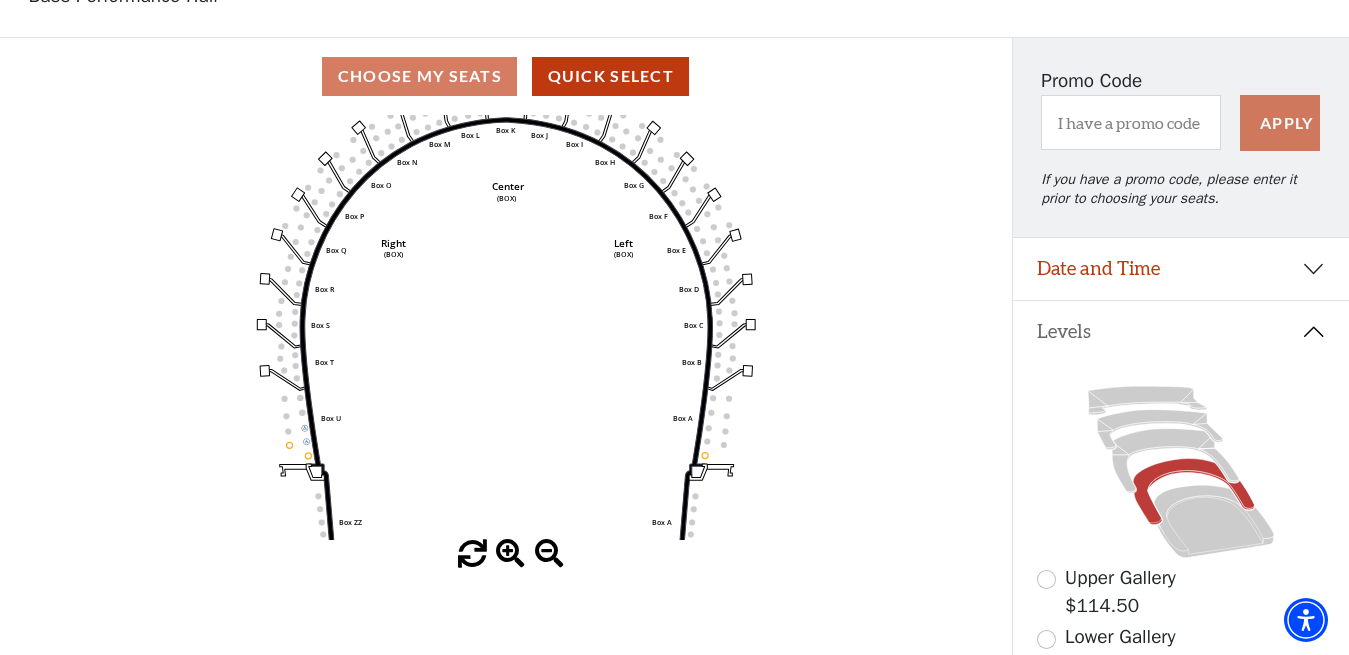 click at bounding box center [510, 554] 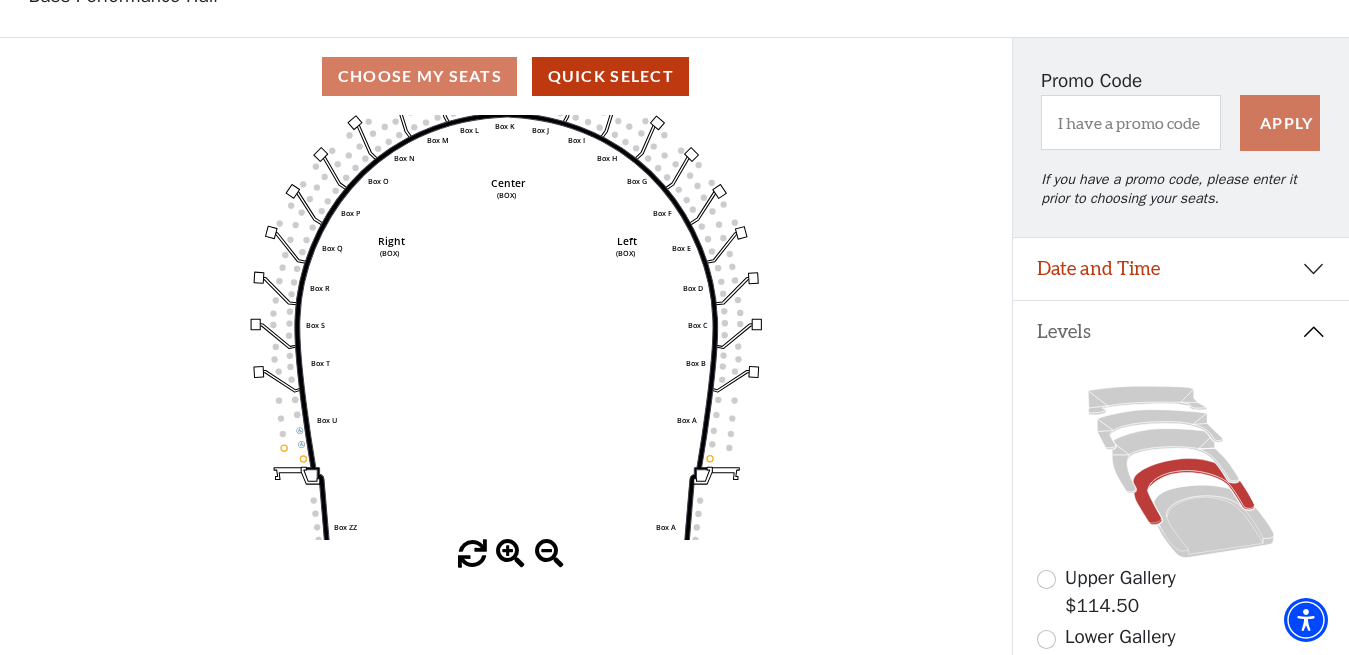 click at bounding box center (510, 554) 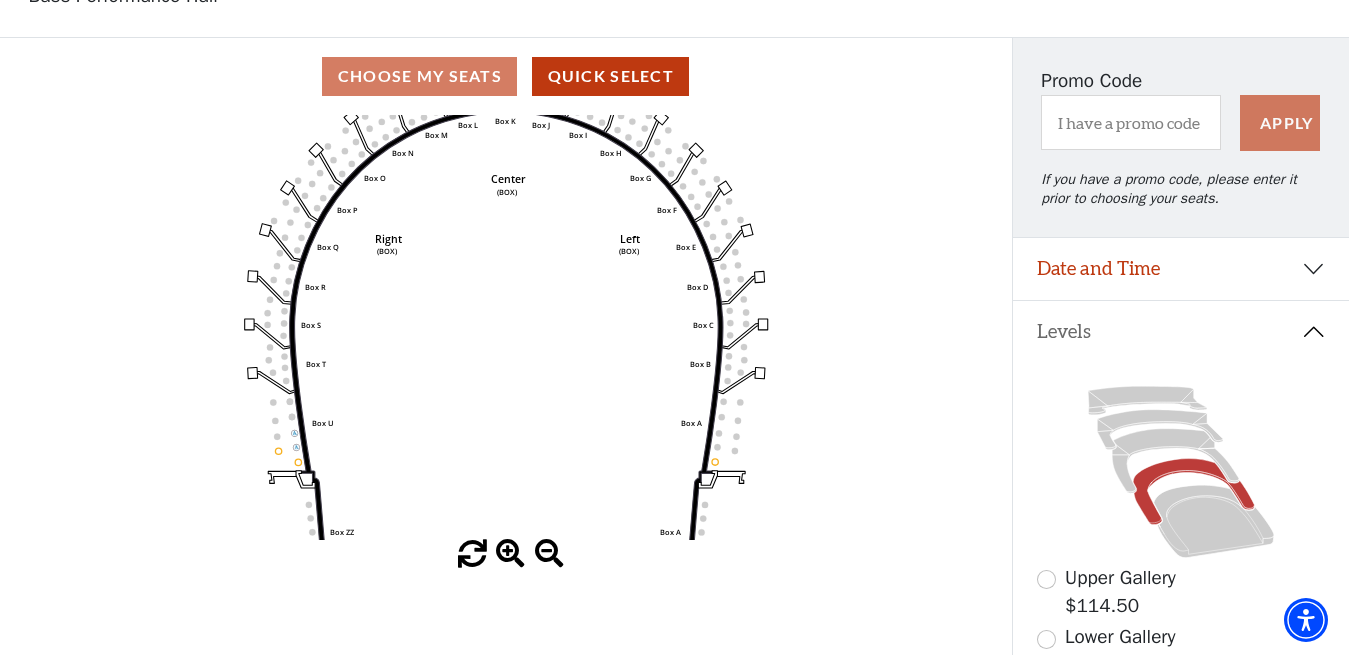 click at bounding box center [549, 554] 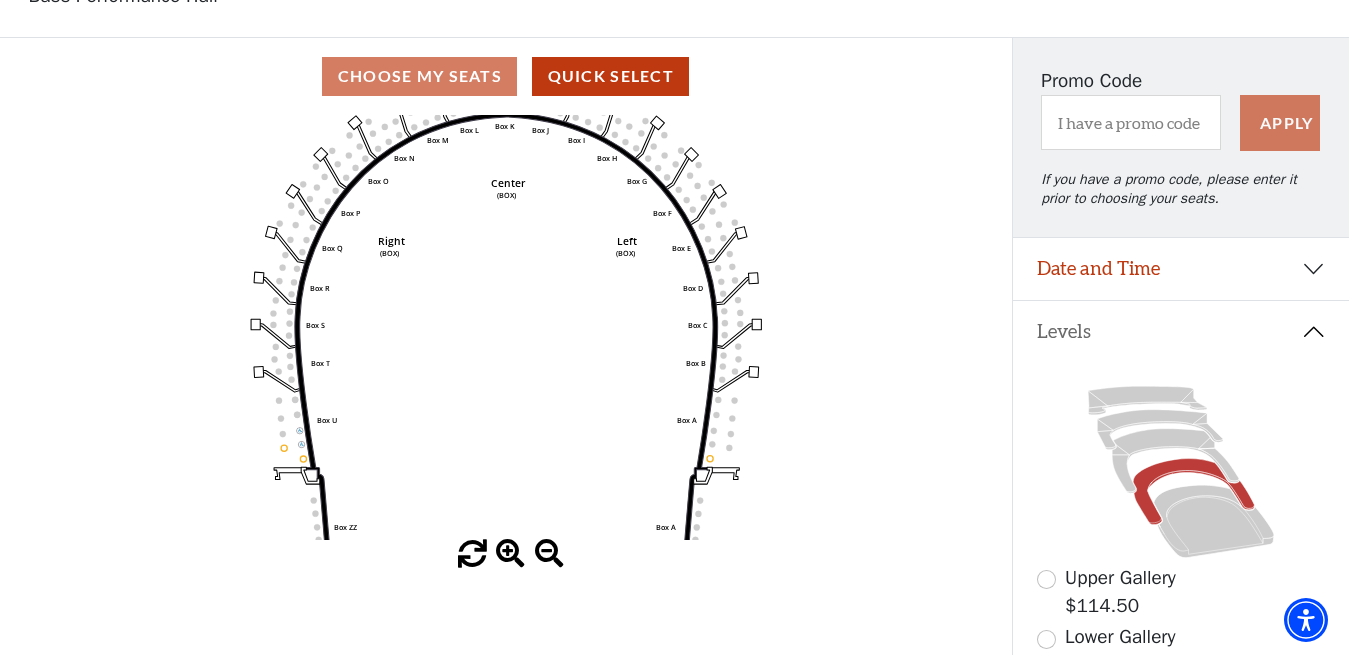 click at bounding box center [549, 554] 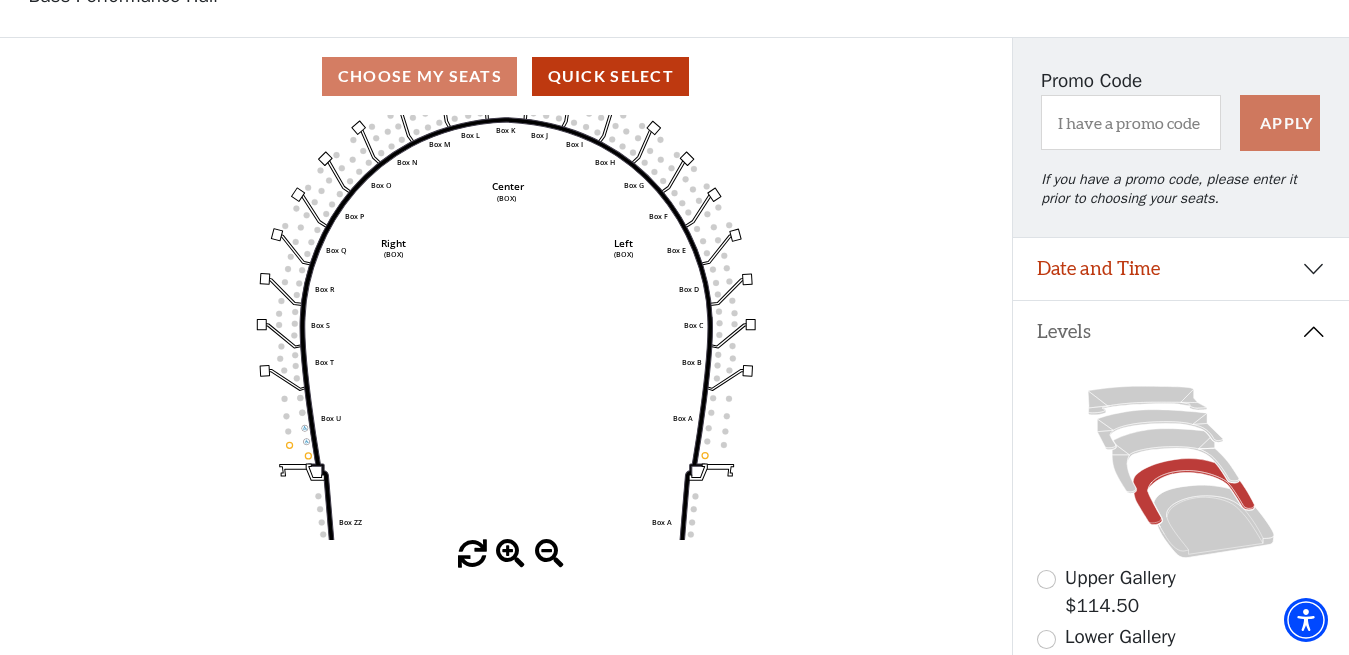 click at bounding box center (549, 554) 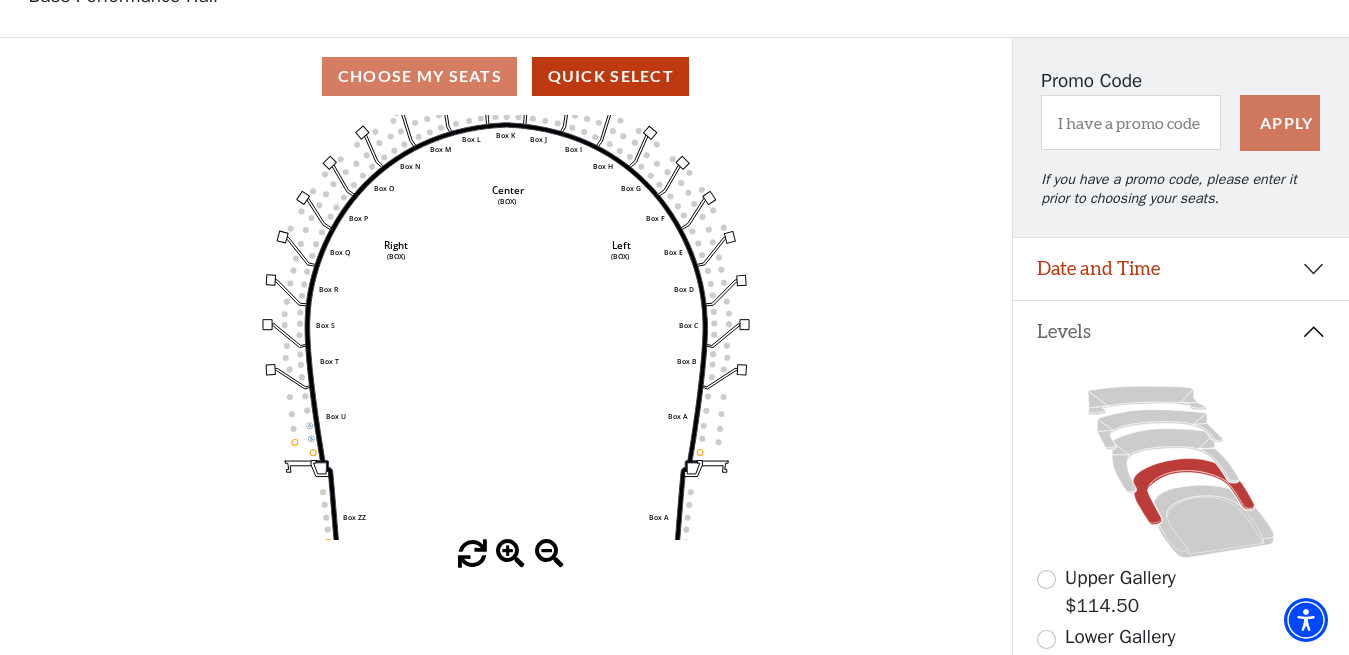 click at bounding box center [549, 554] 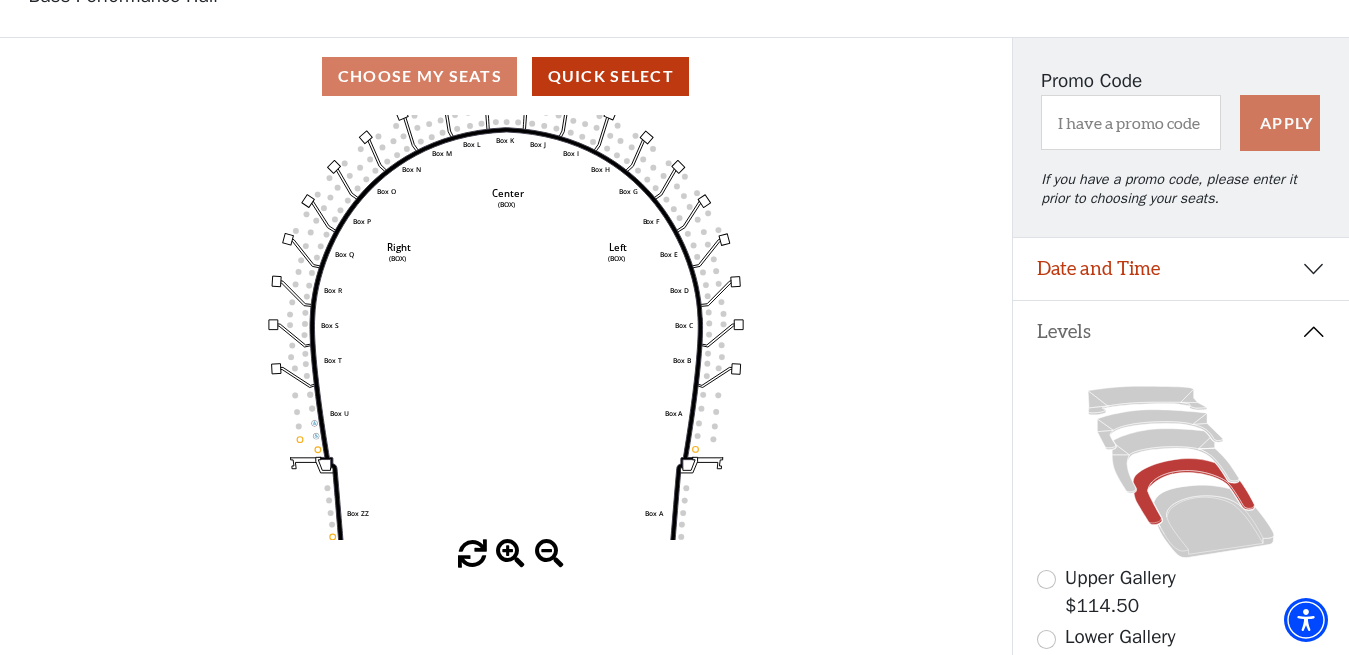 click at bounding box center [549, 554] 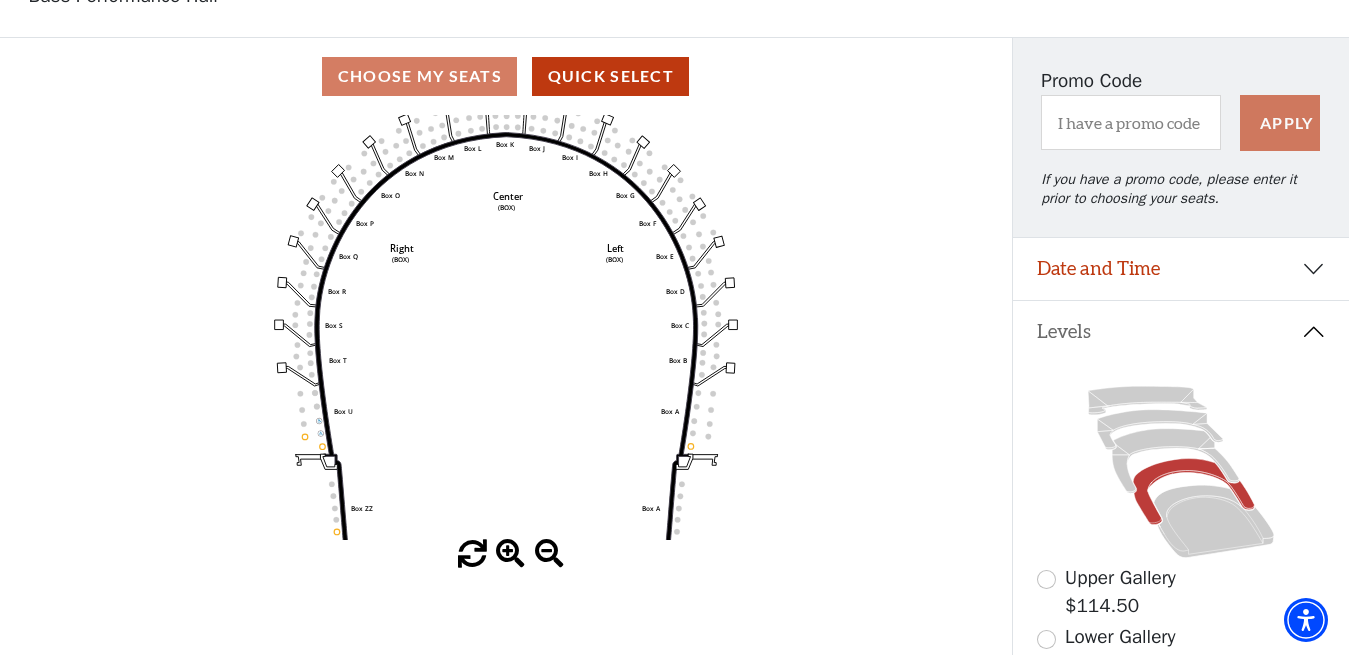 click at bounding box center (549, 554) 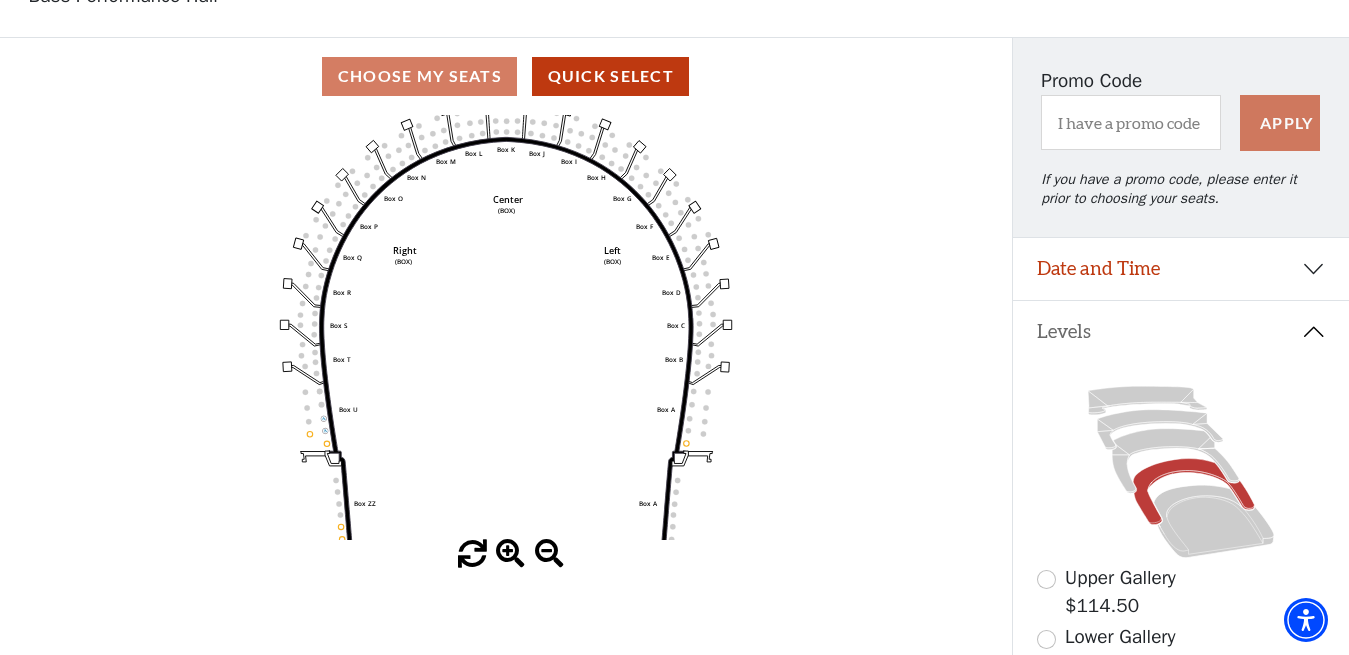 click at bounding box center [549, 554] 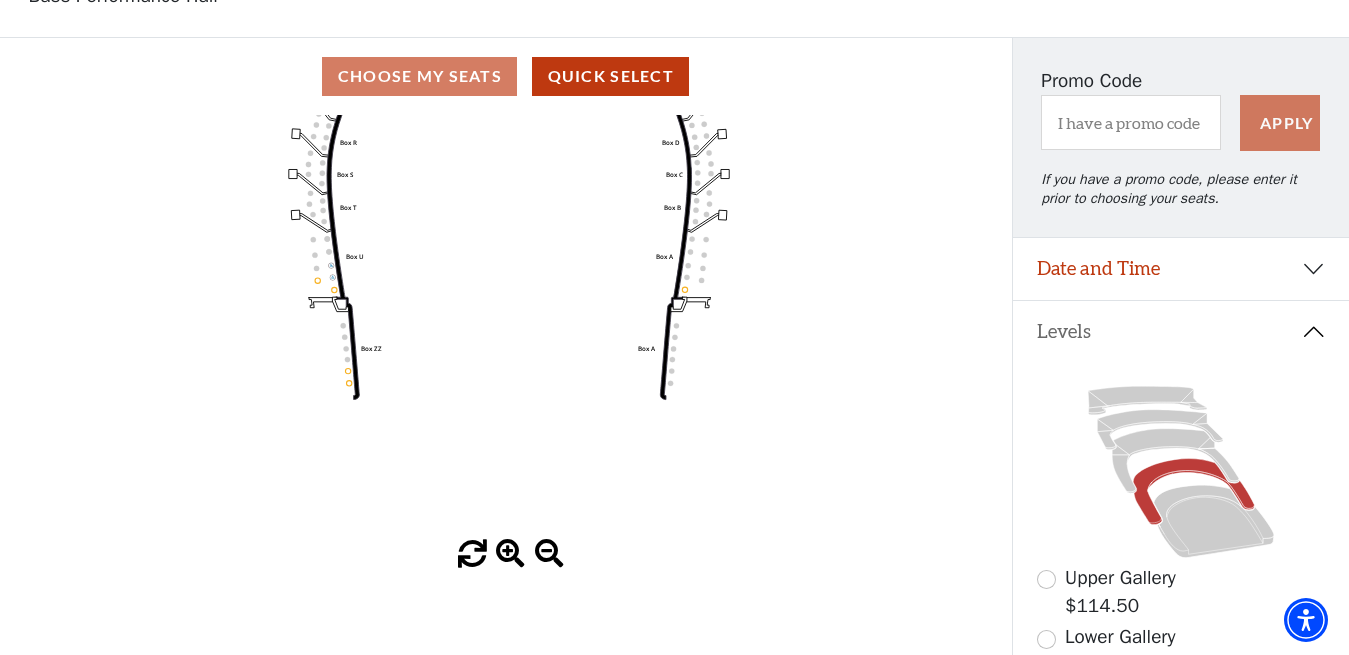 drag, startPoint x: 542, startPoint y: 462, endPoint x: 545, endPoint y: 311, distance: 151.0298 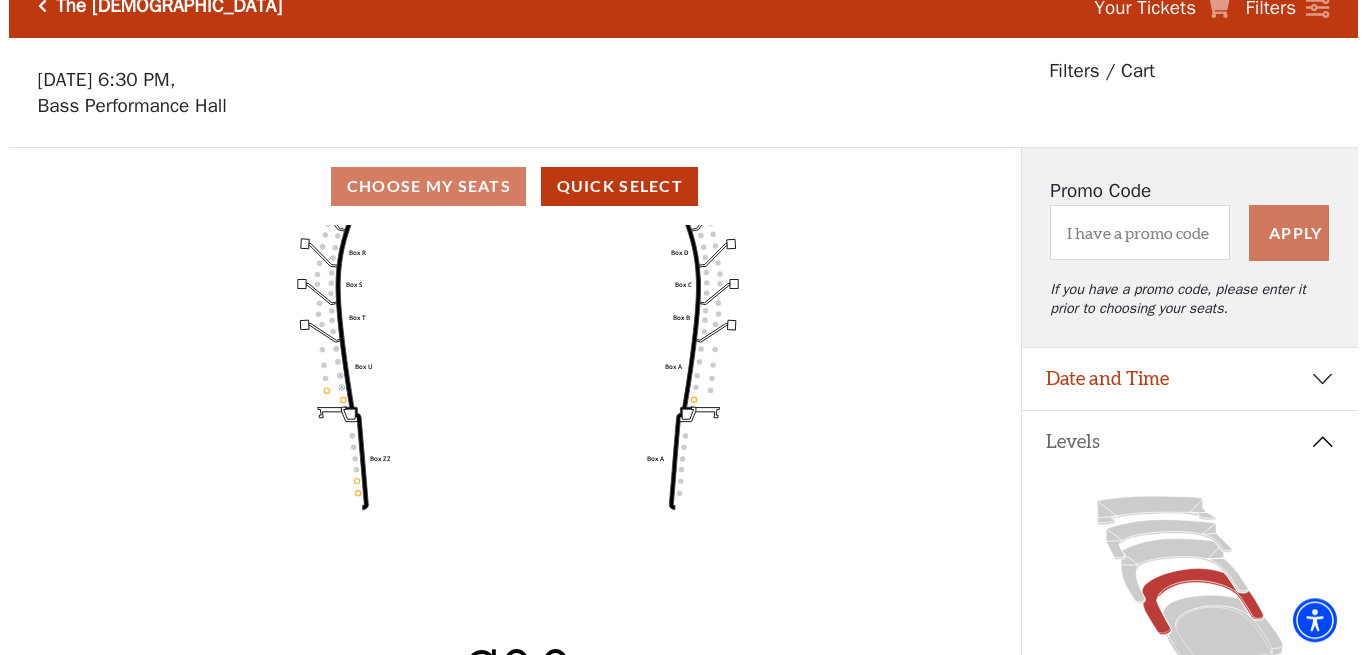 scroll, scrollTop: 0, scrollLeft: 0, axis: both 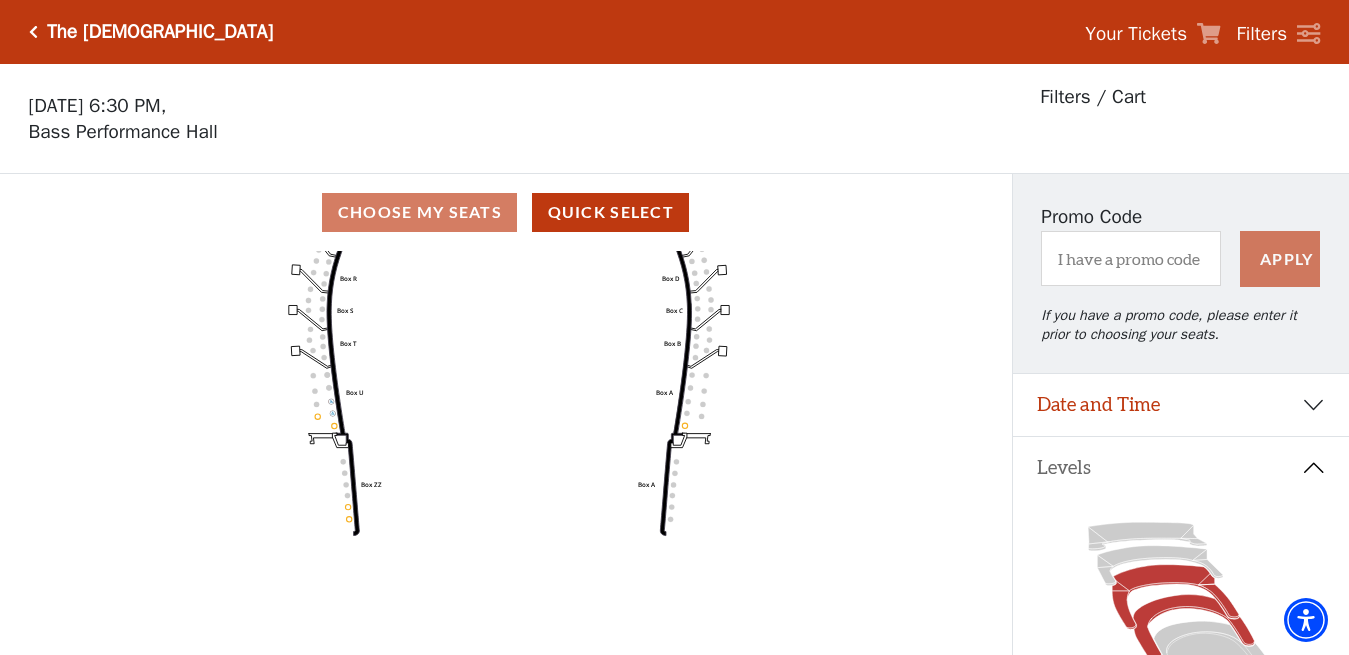 click 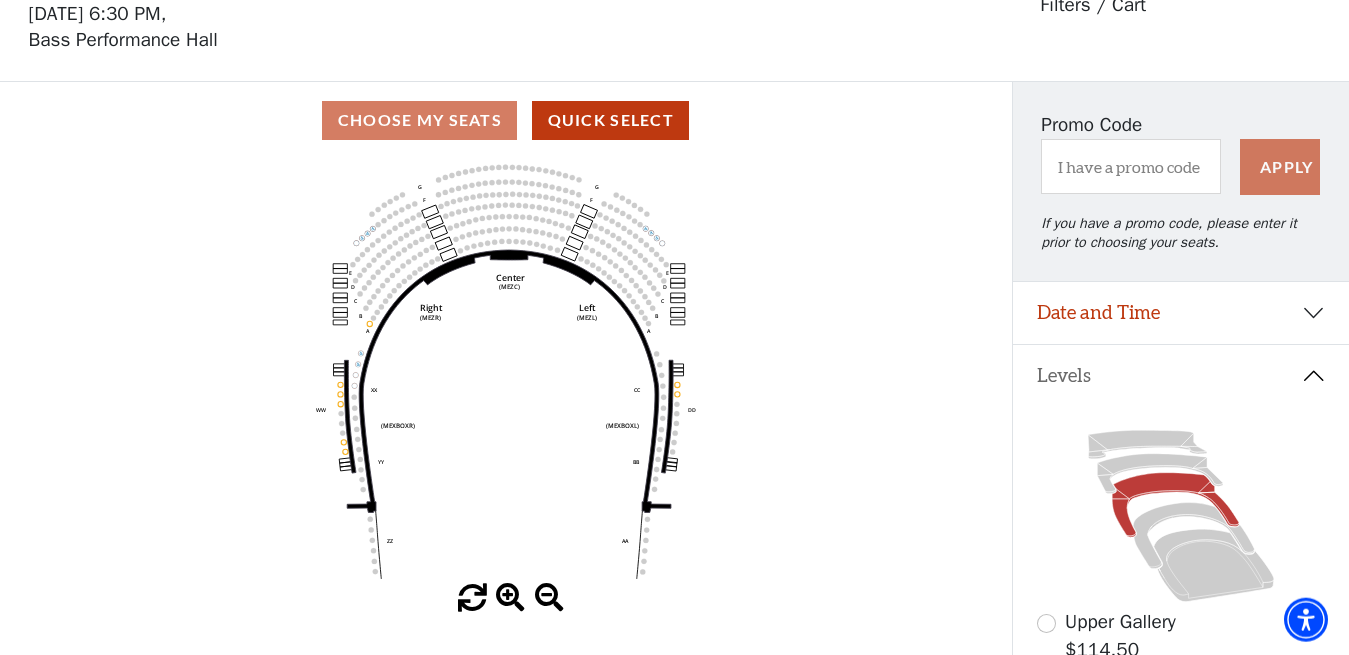 scroll, scrollTop: 93, scrollLeft: 0, axis: vertical 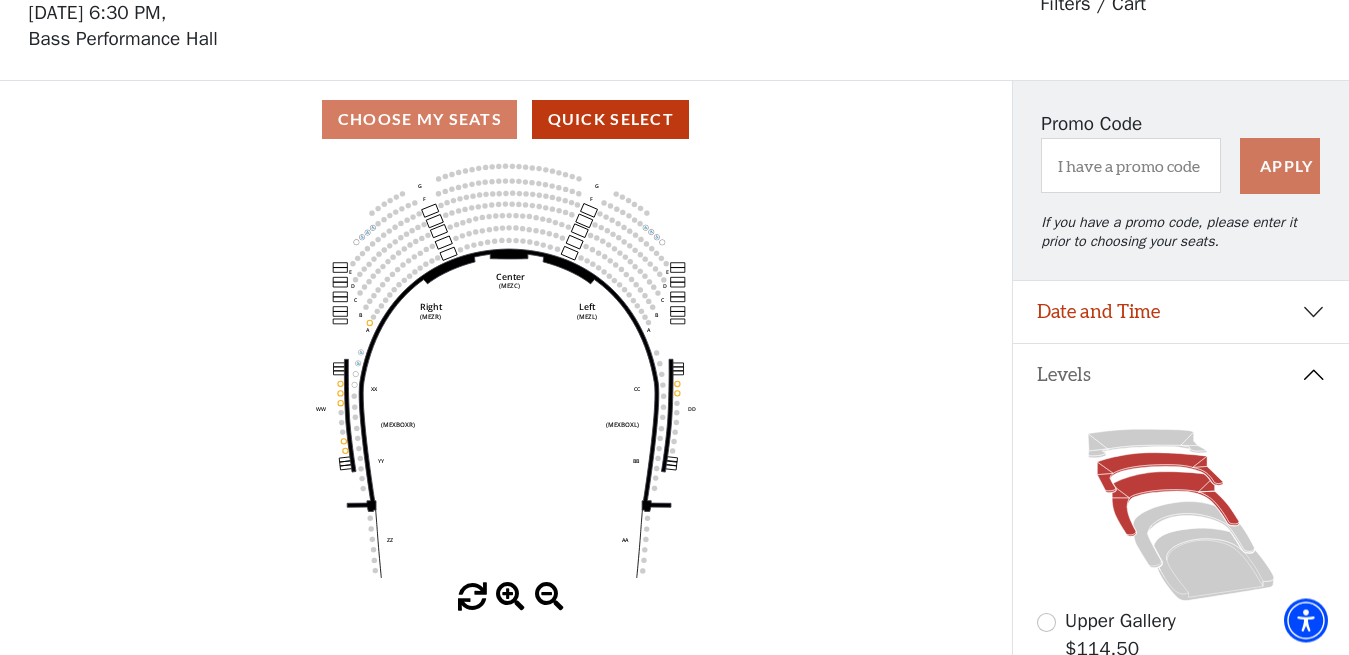 click 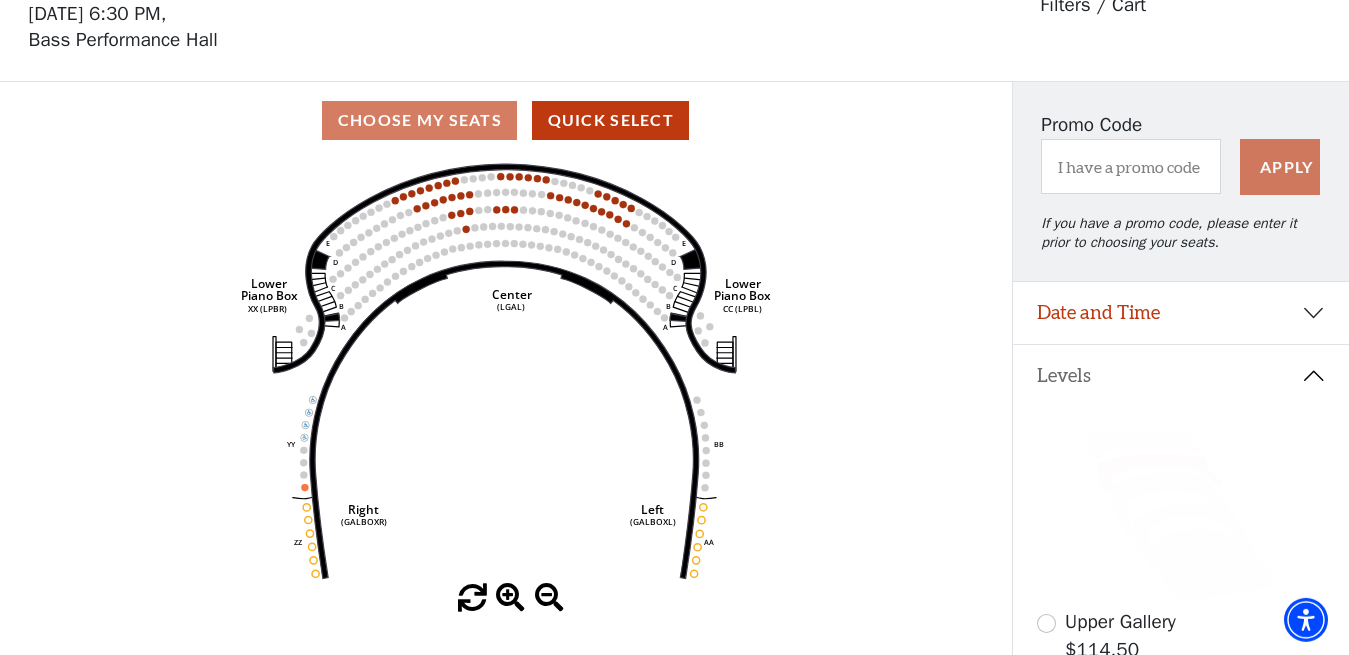 scroll, scrollTop: 93, scrollLeft: 0, axis: vertical 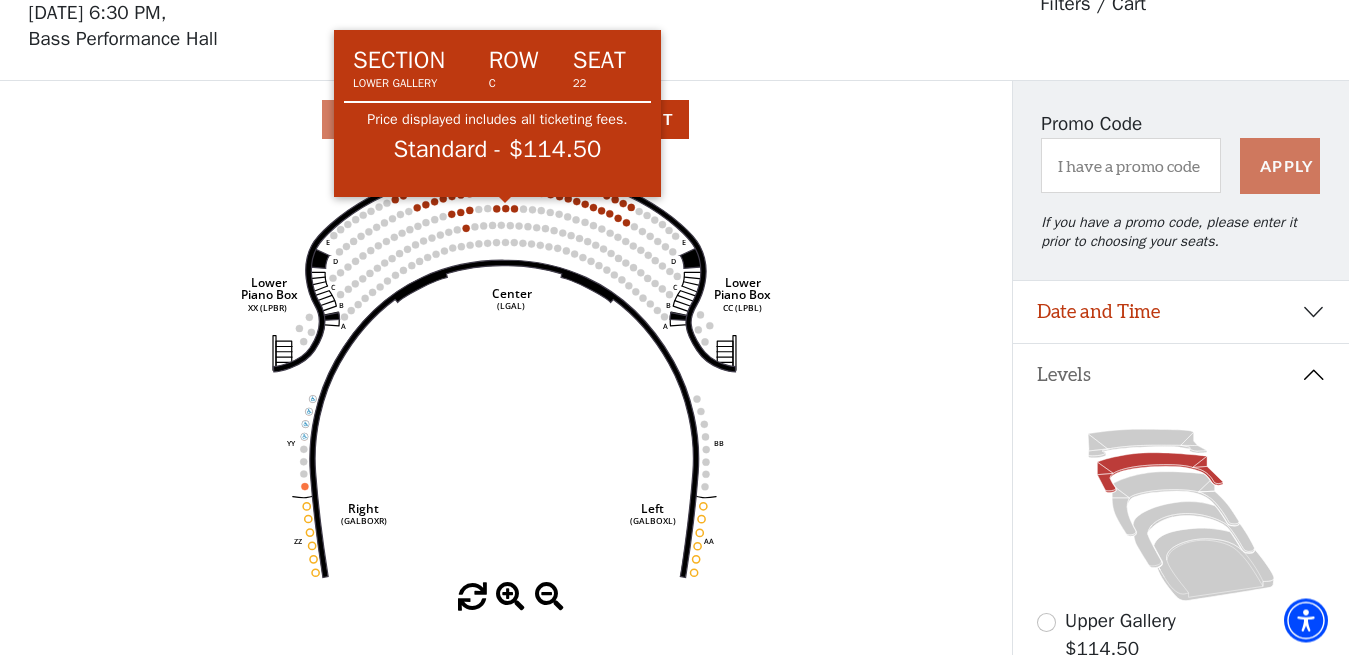 click 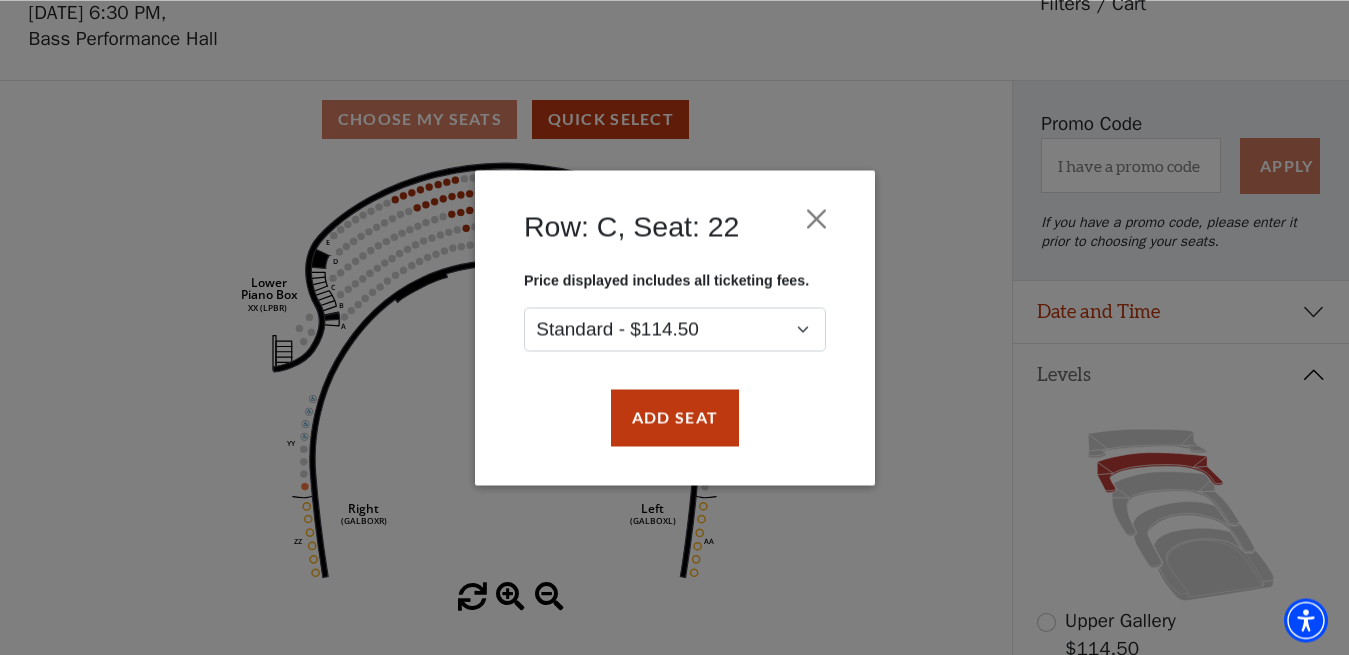 drag, startPoint x: 803, startPoint y: 329, endPoint x: 817, endPoint y: 432, distance: 103.947105 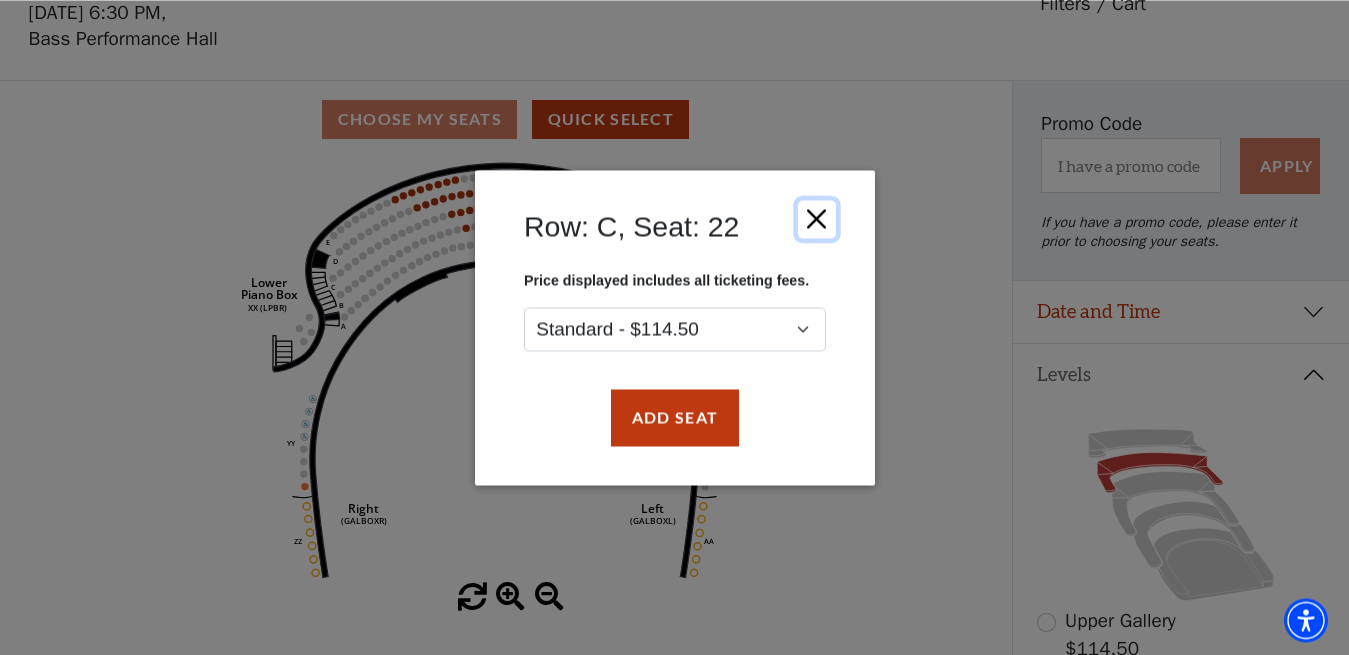 click at bounding box center [816, 219] 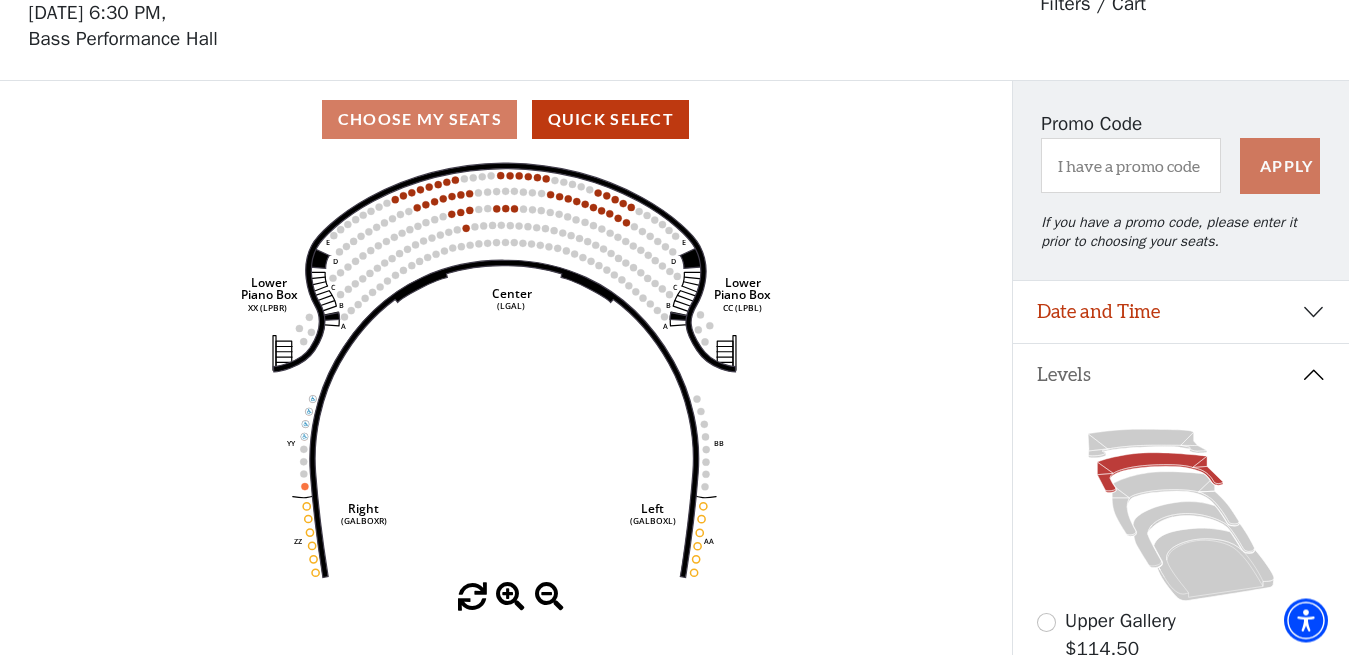 scroll, scrollTop: 0, scrollLeft: 0, axis: both 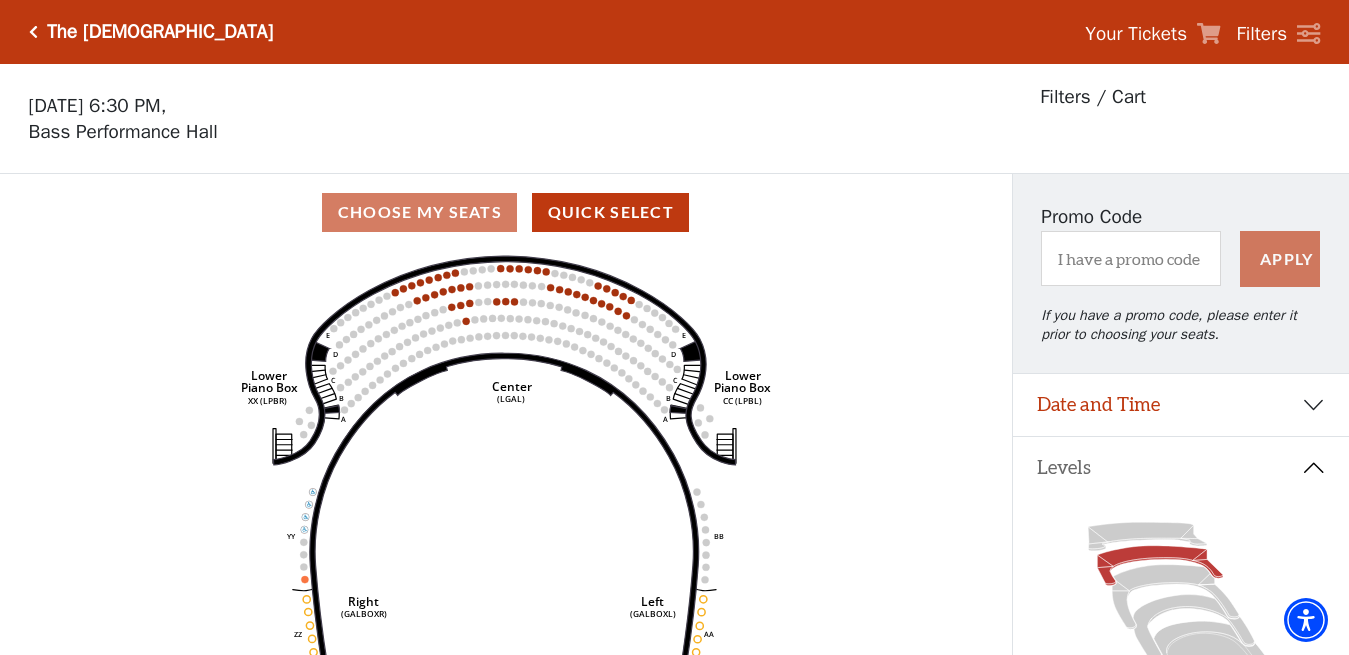click at bounding box center (33, 32) 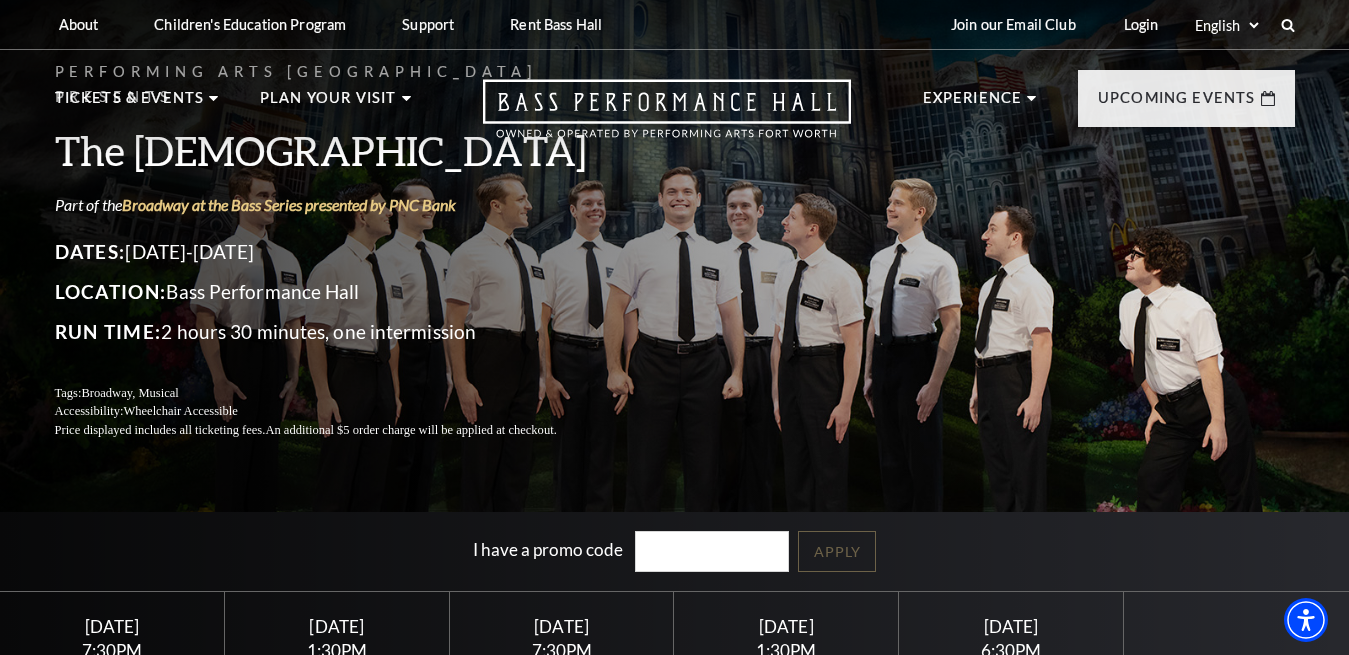 scroll, scrollTop: 408, scrollLeft: 0, axis: vertical 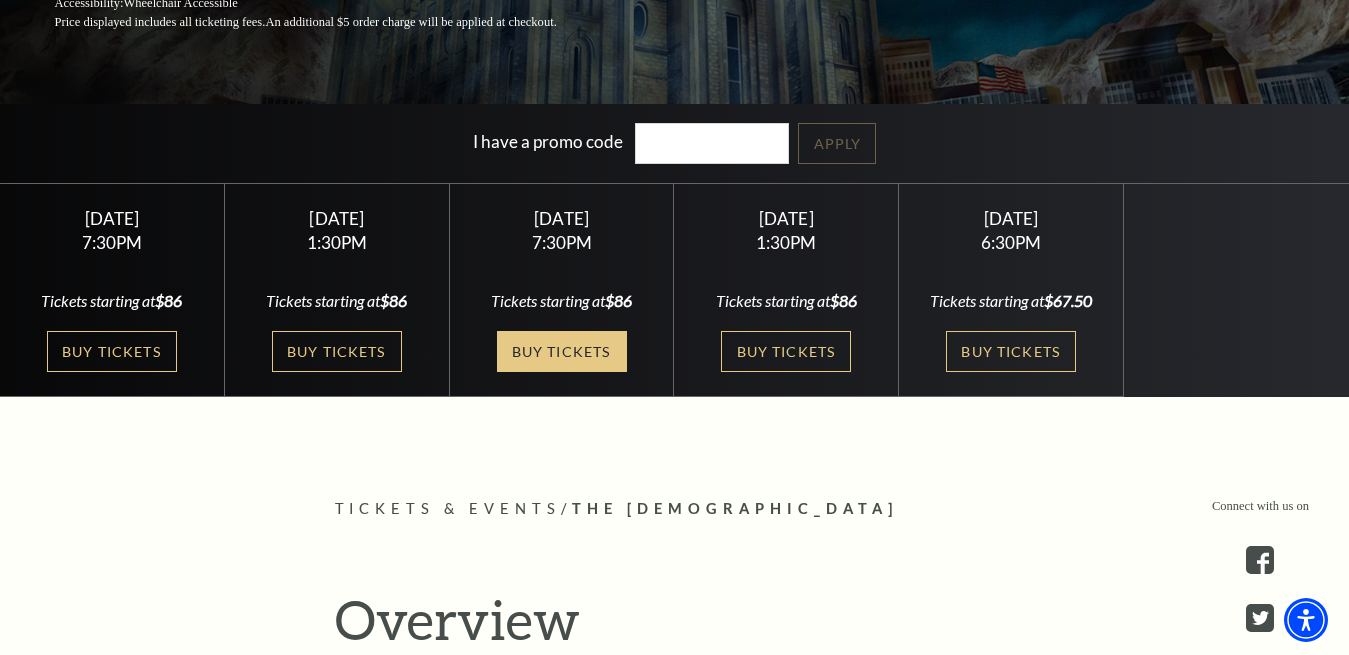click on "Buy Tickets" at bounding box center (562, 351) 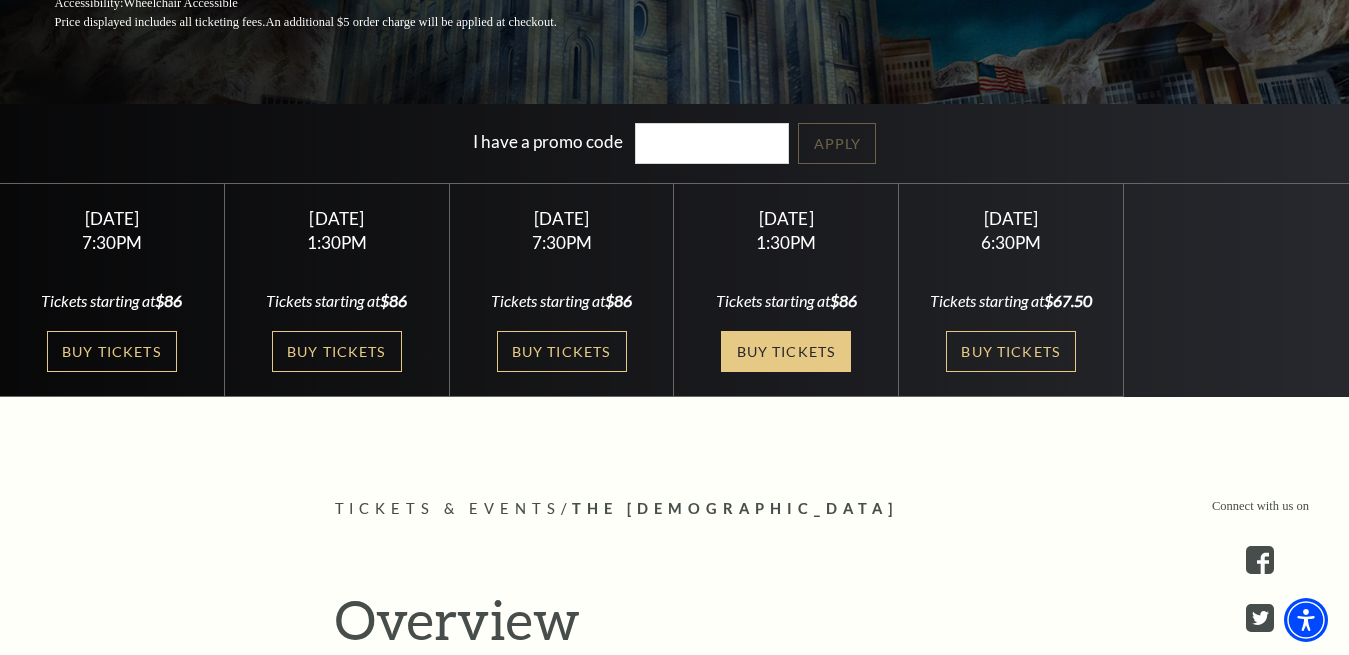 click on "Buy Tickets" at bounding box center (786, 351) 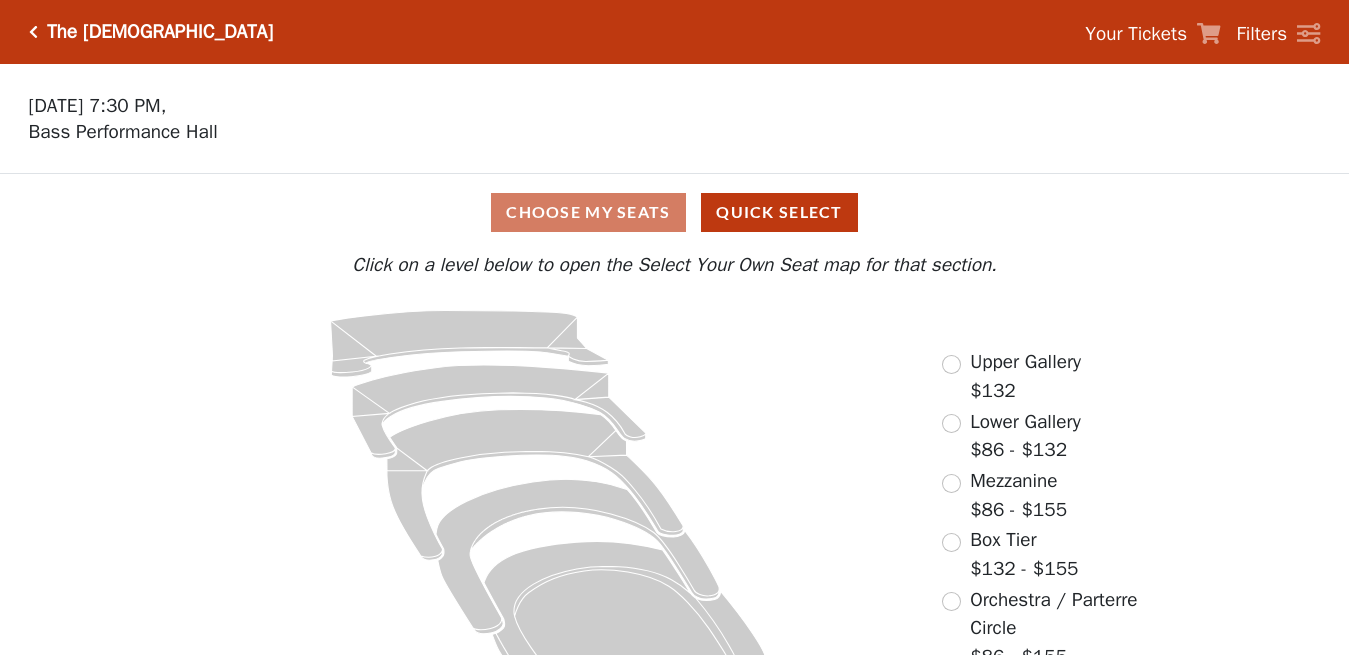 scroll, scrollTop: 69, scrollLeft: 0, axis: vertical 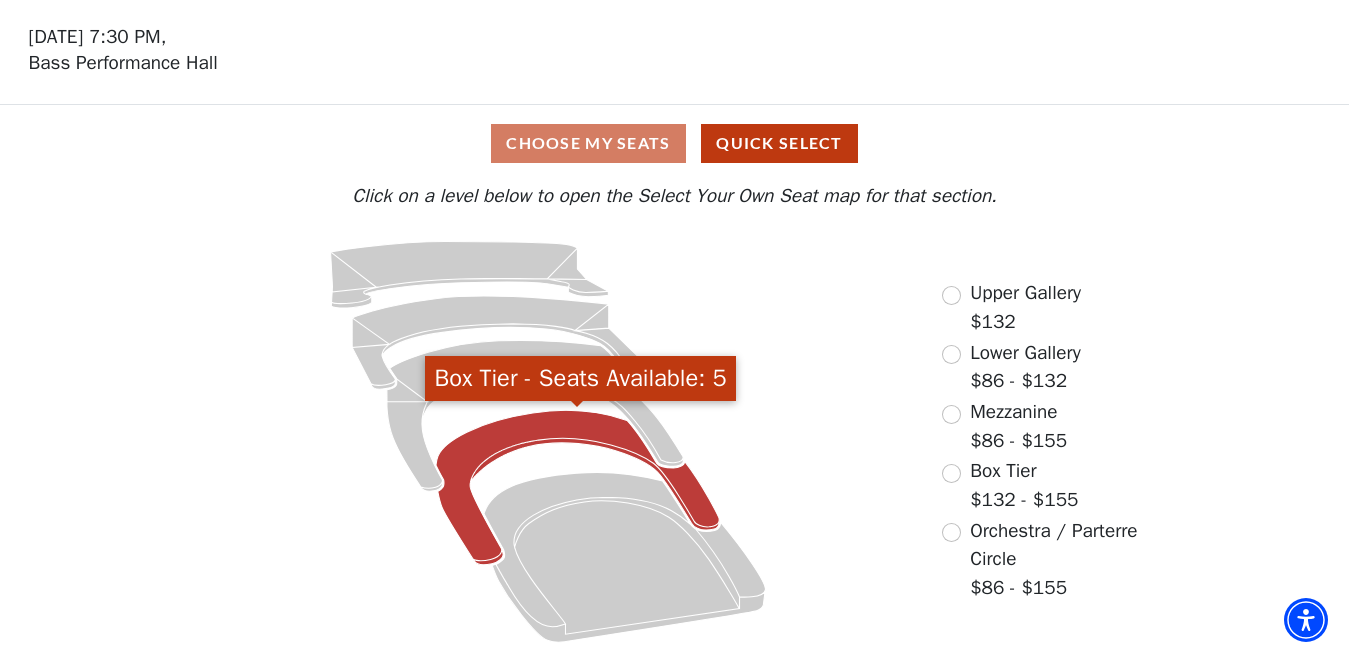 click 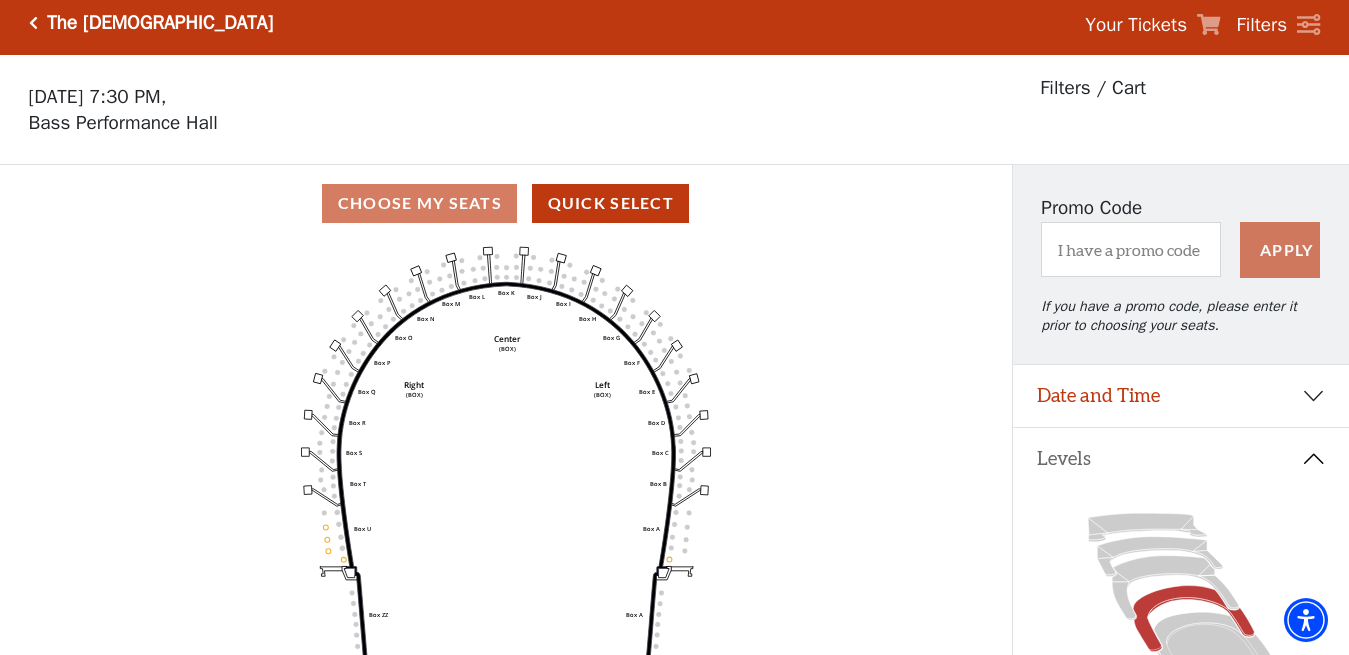 scroll, scrollTop: 0, scrollLeft: 0, axis: both 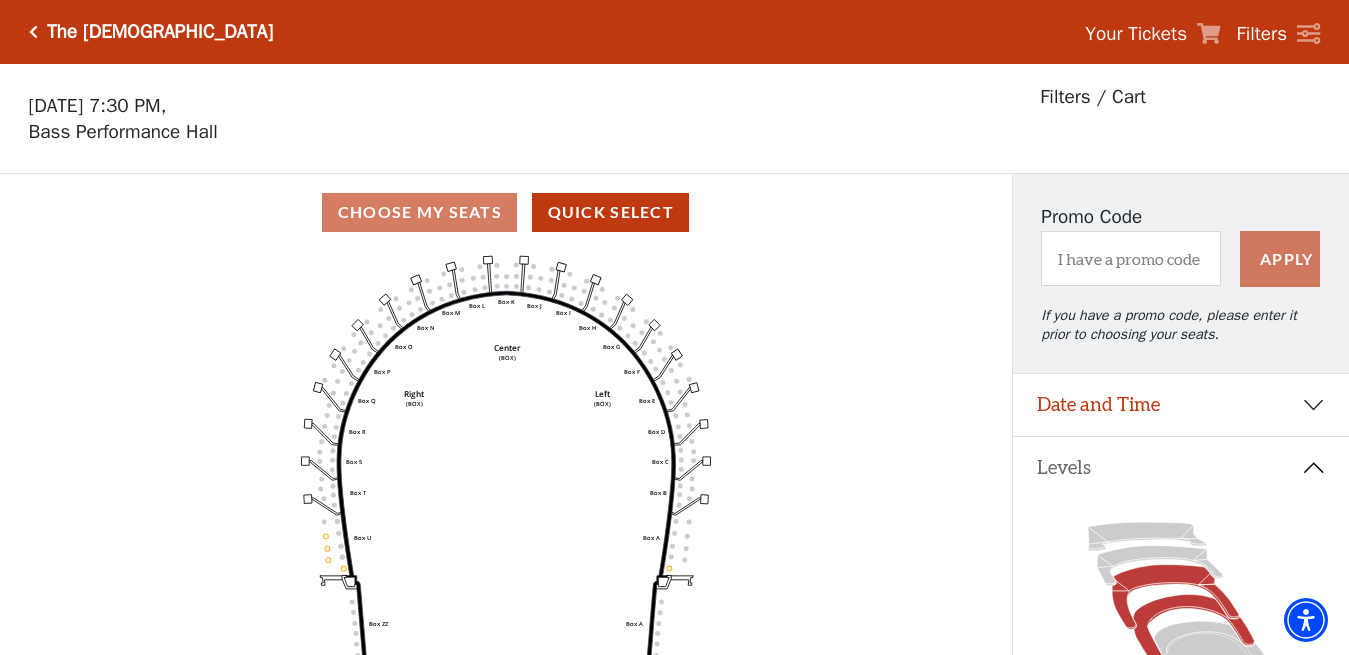 click 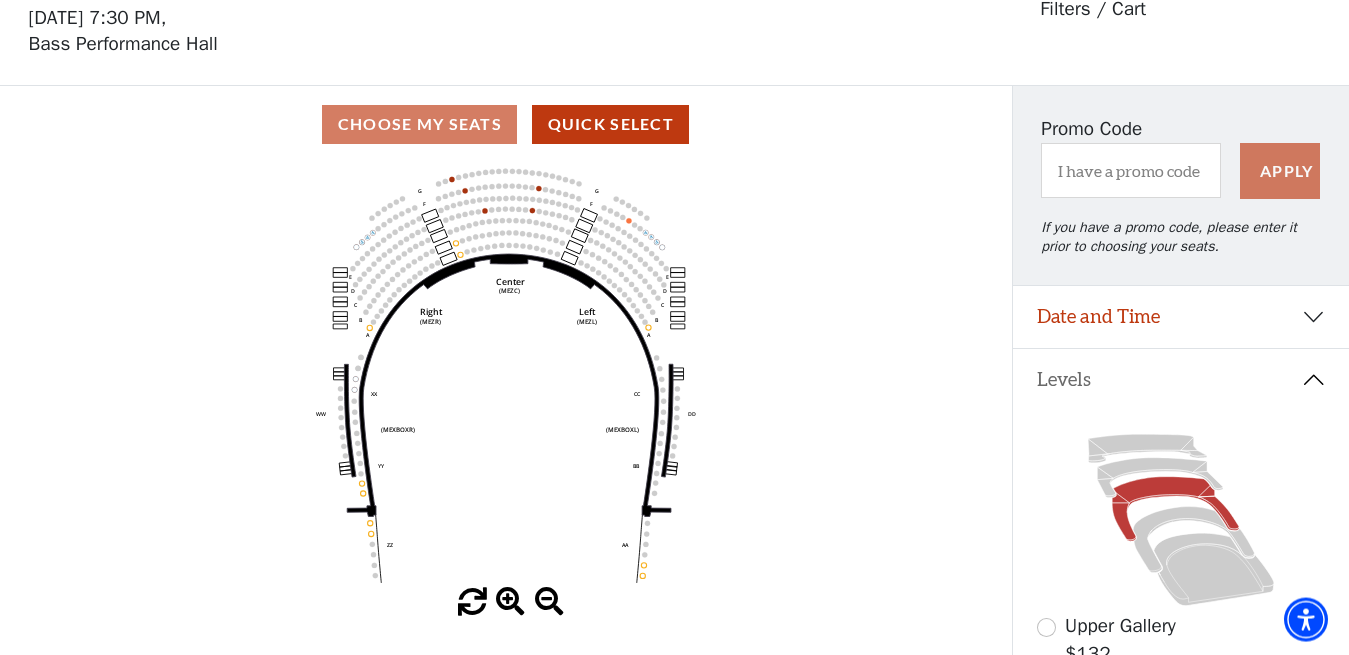 scroll, scrollTop: 93, scrollLeft: 0, axis: vertical 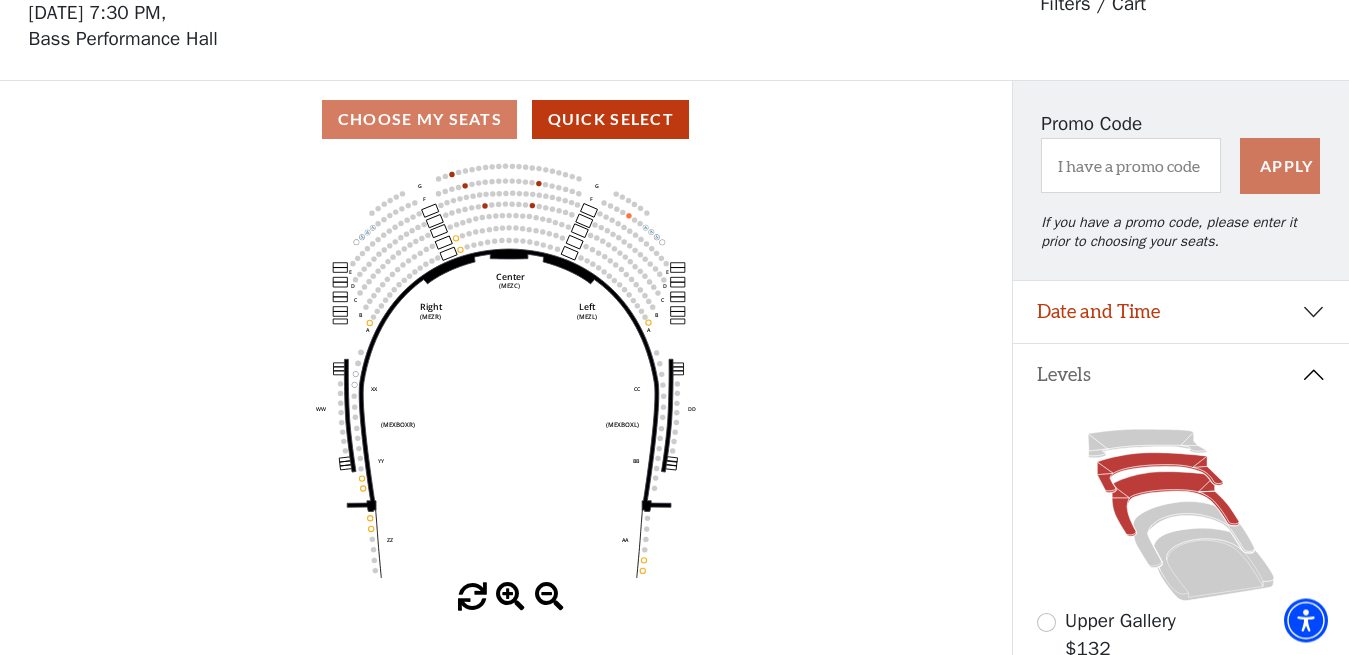 click 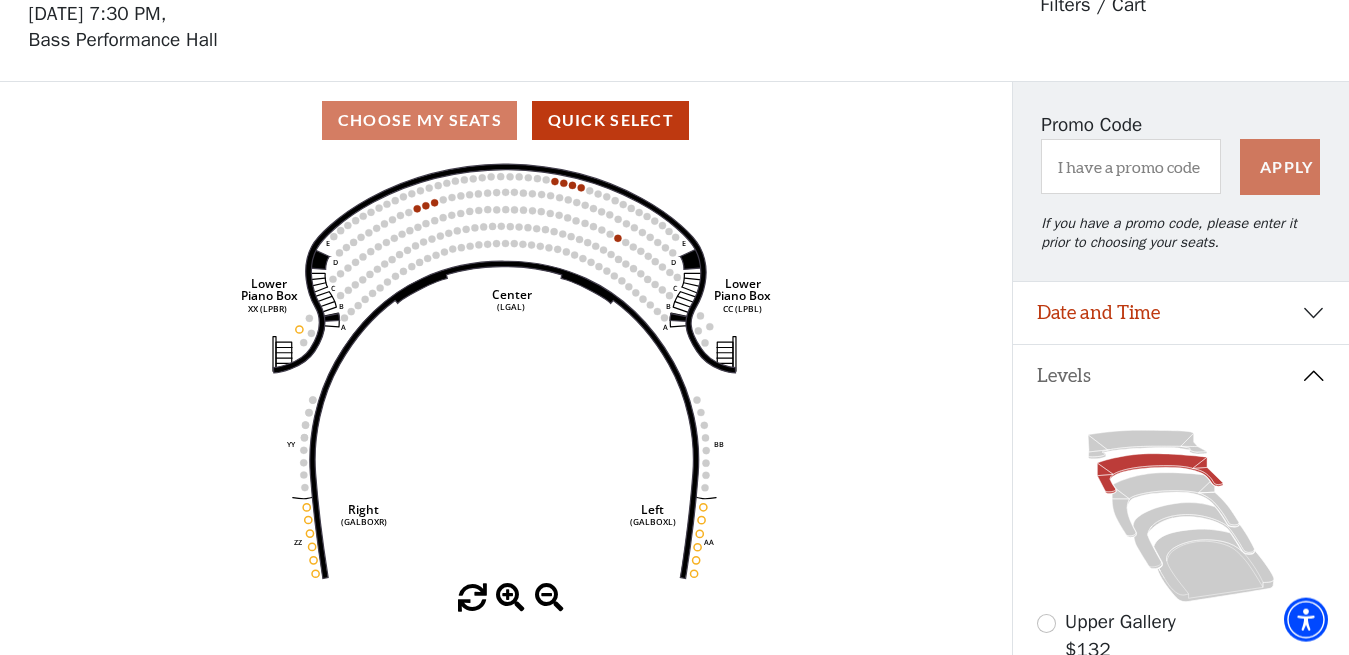 scroll, scrollTop: 93, scrollLeft: 0, axis: vertical 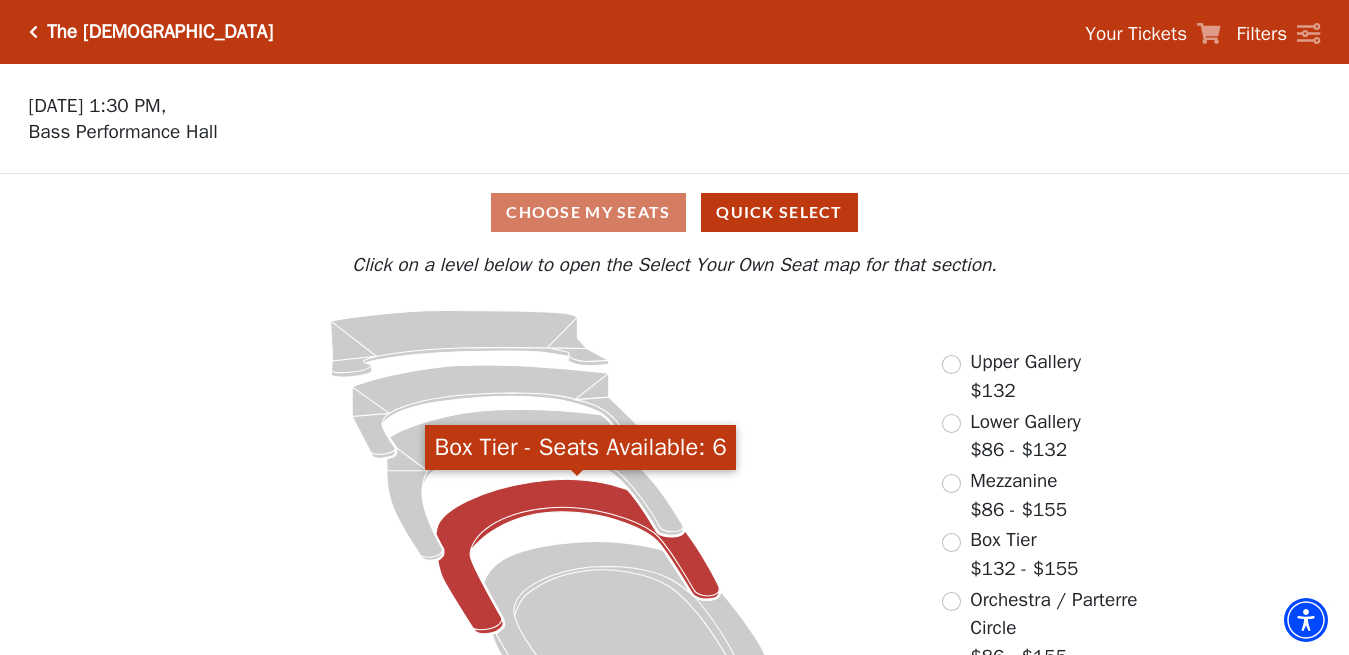 click 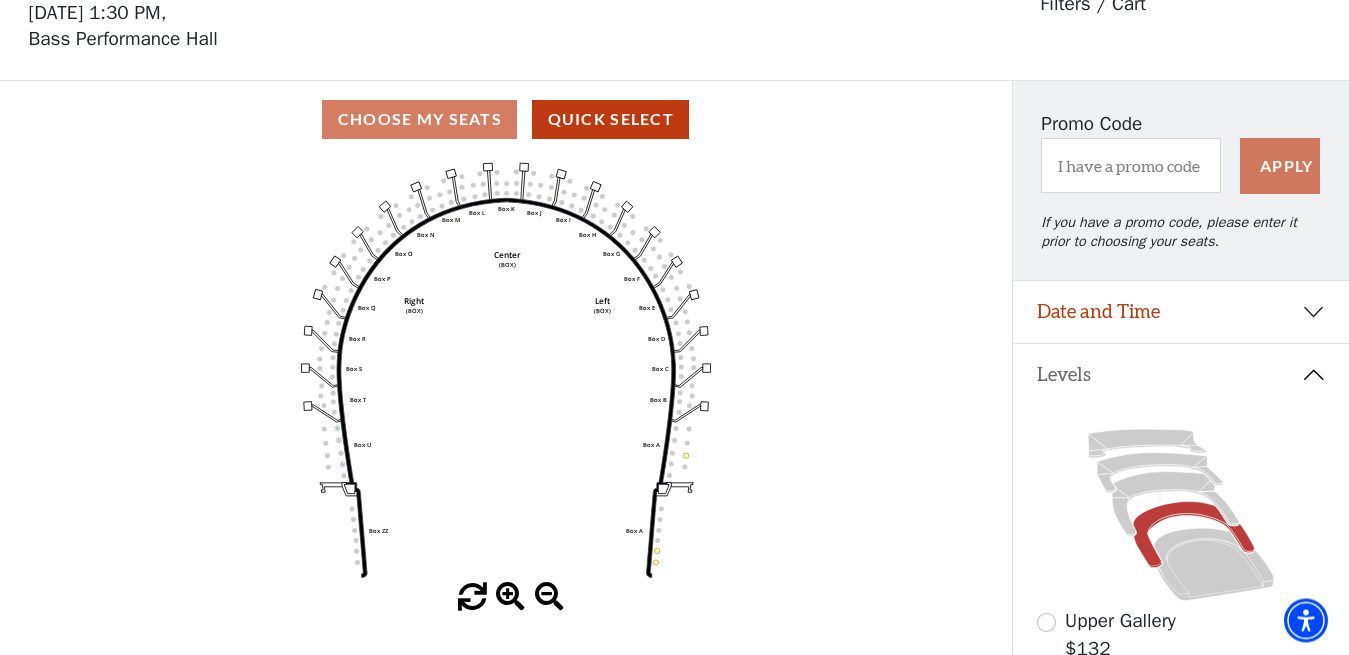 scroll, scrollTop: 0, scrollLeft: 0, axis: both 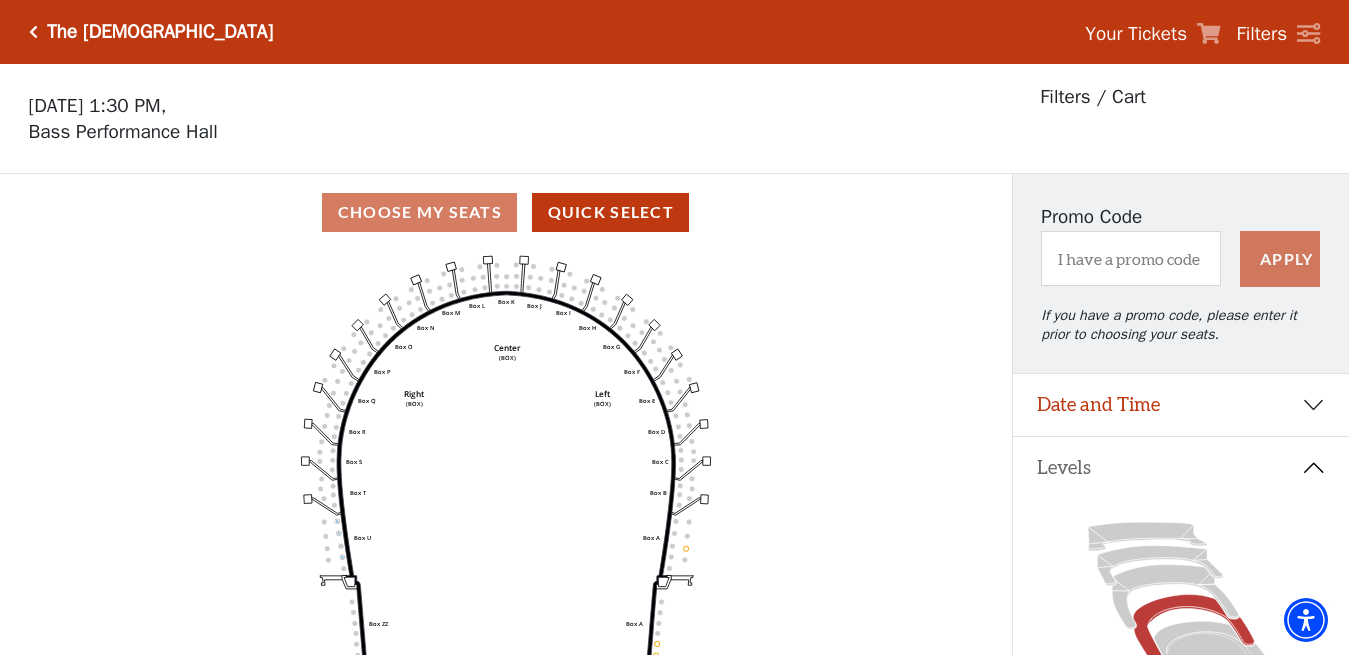 click at bounding box center (33, 32) 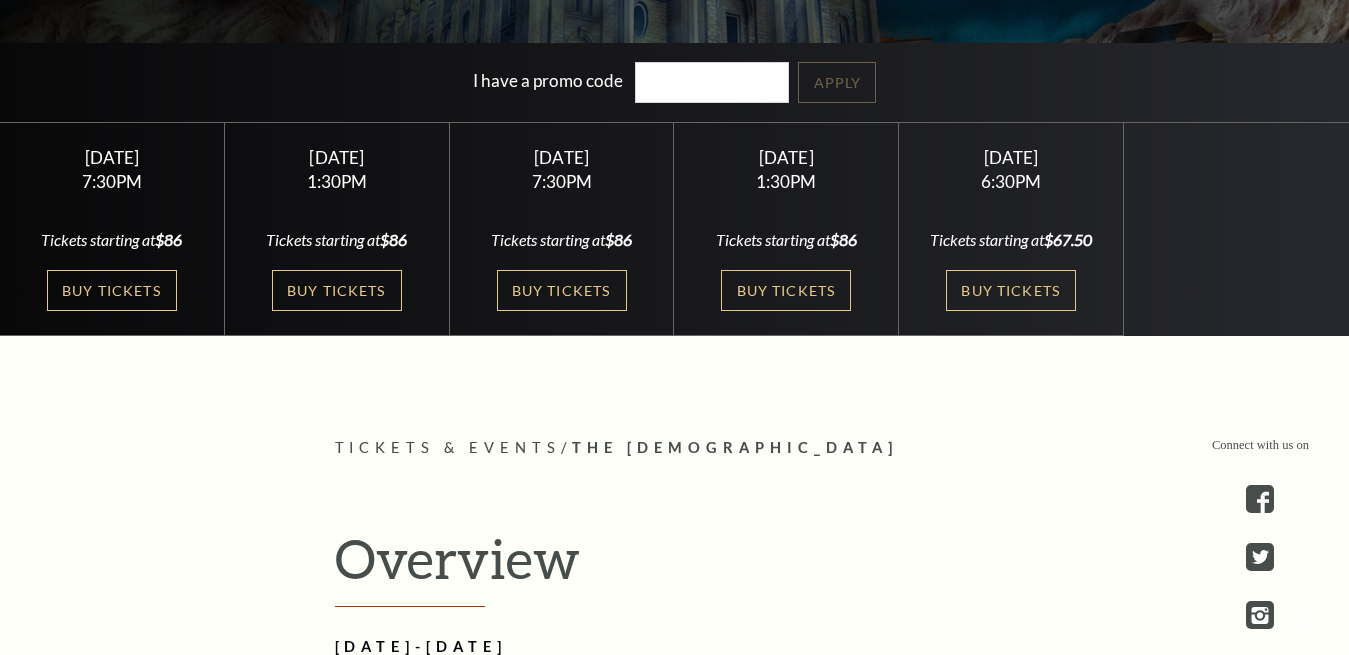 scroll, scrollTop: 408, scrollLeft: 0, axis: vertical 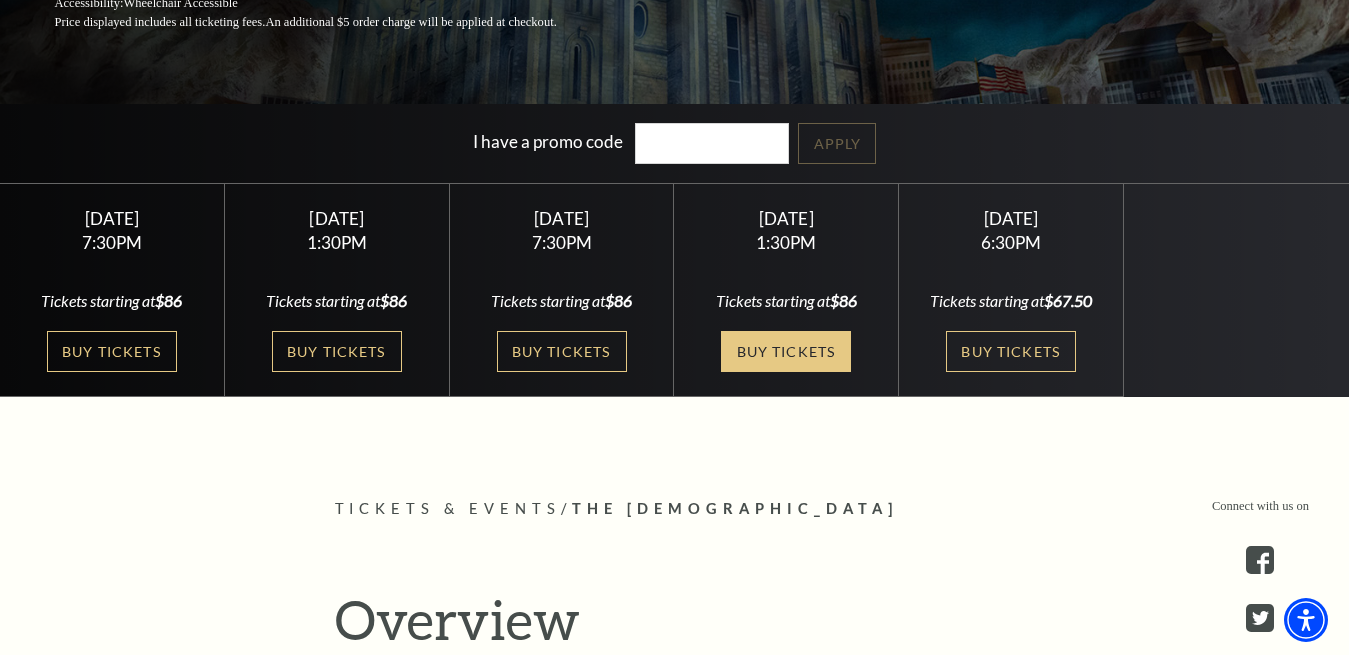 click on "Buy Tickets" at bounding box center [786, 351] 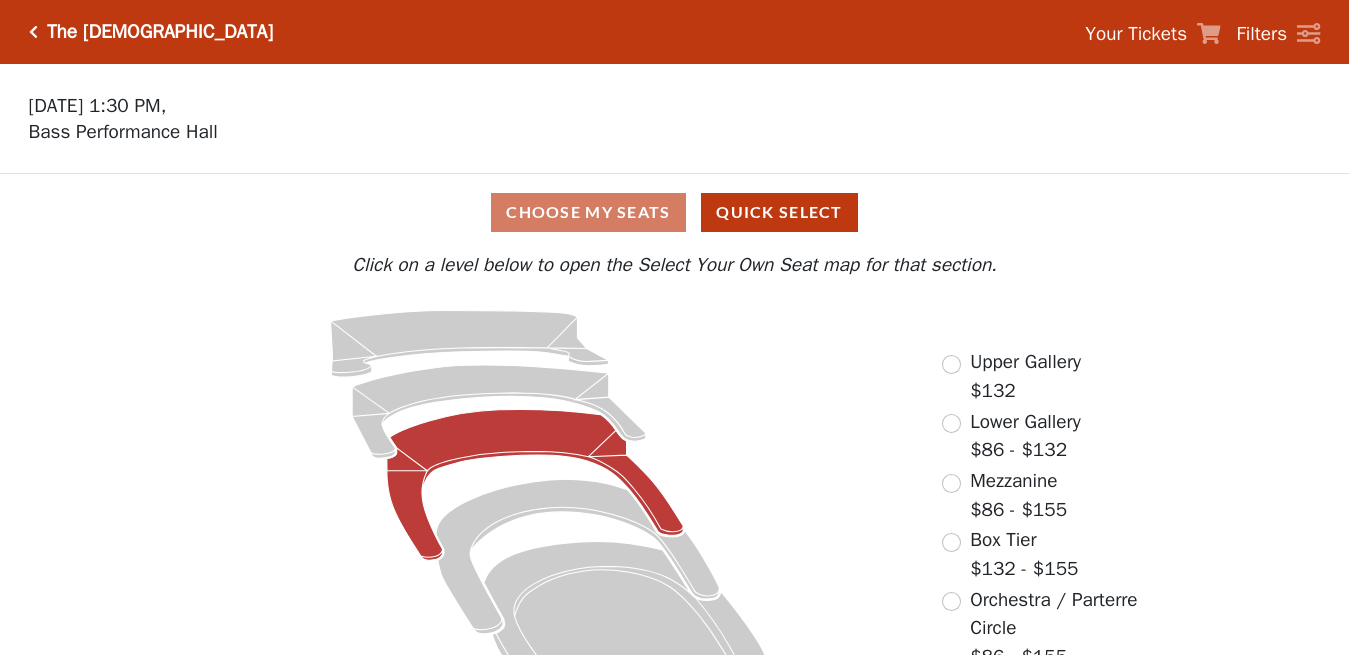 click 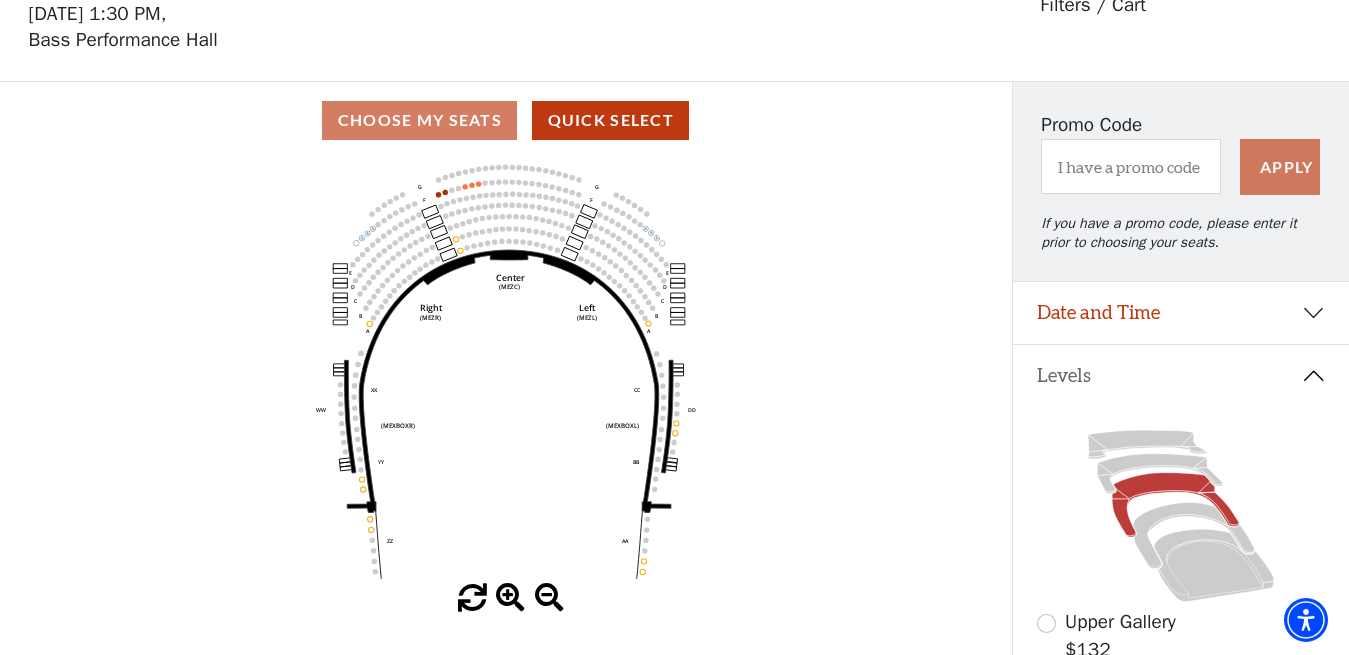 scroll, scrollTop: 93, scrollLeft: 0, axis: vertical 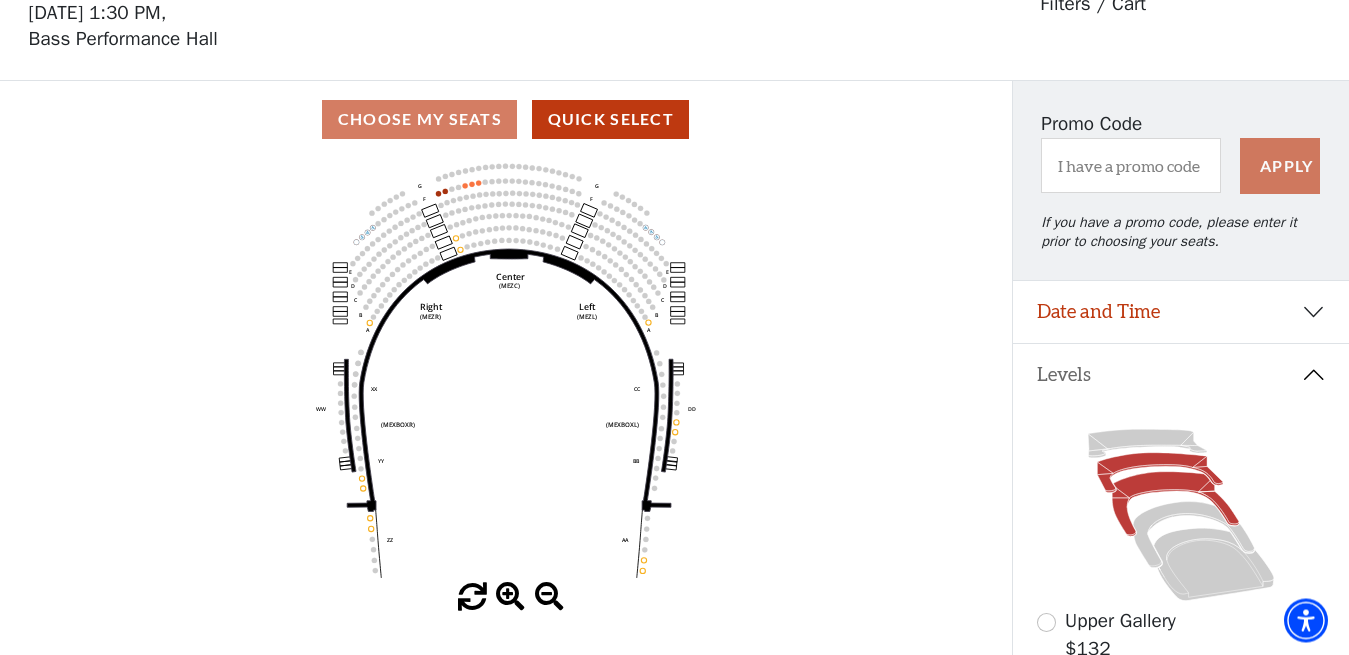click 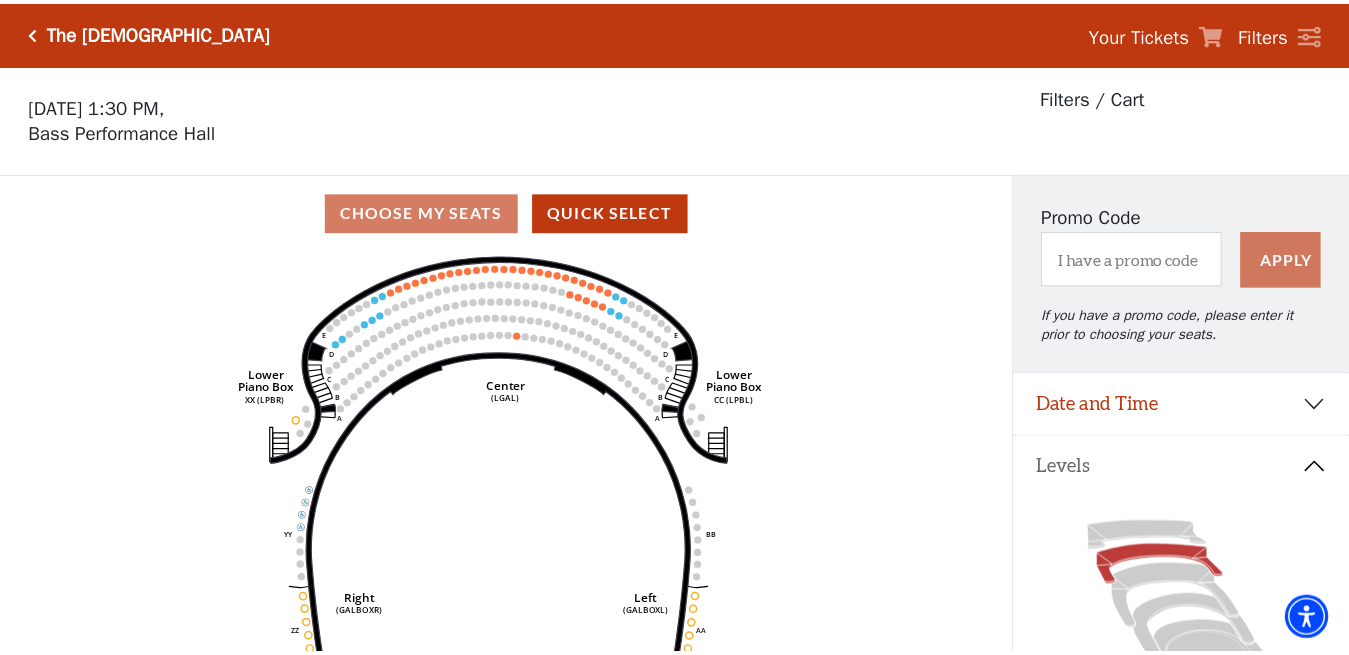 scroll, scrollTop: 93, scrollLeft: 0, axis: vertical 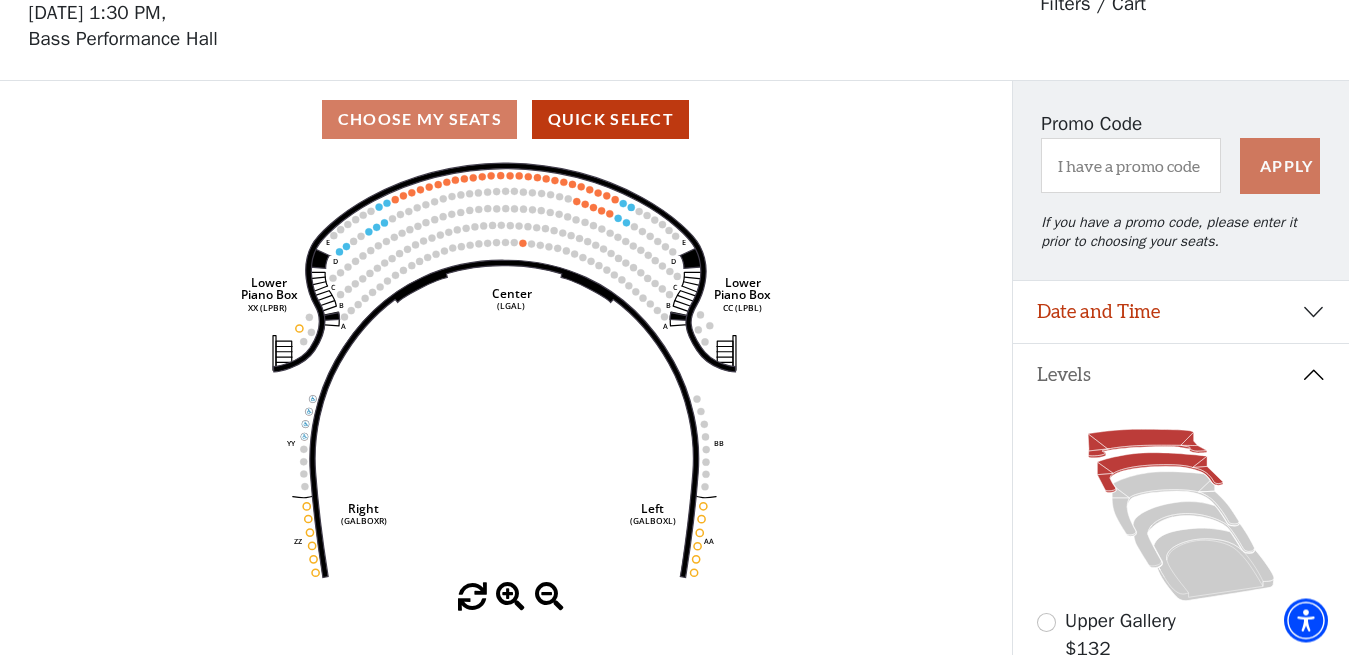 click 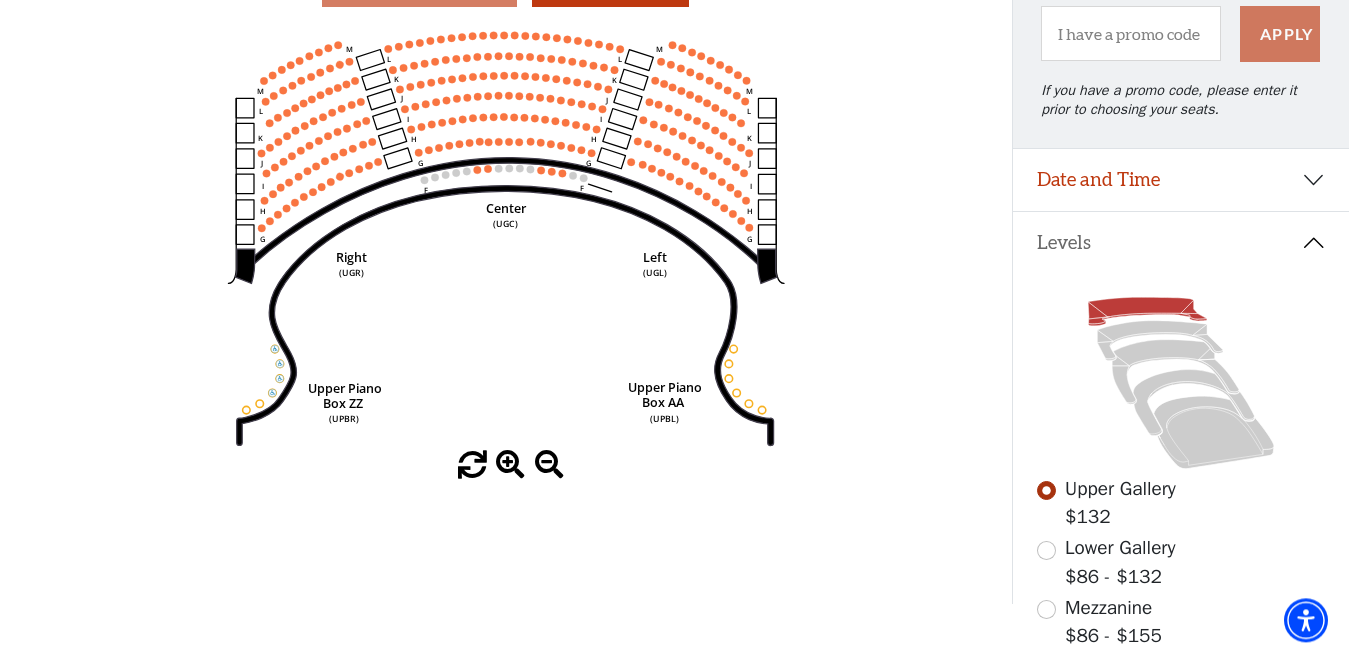 scroll, scrollTop: 229, scrollLeft: 0, axis: vertical 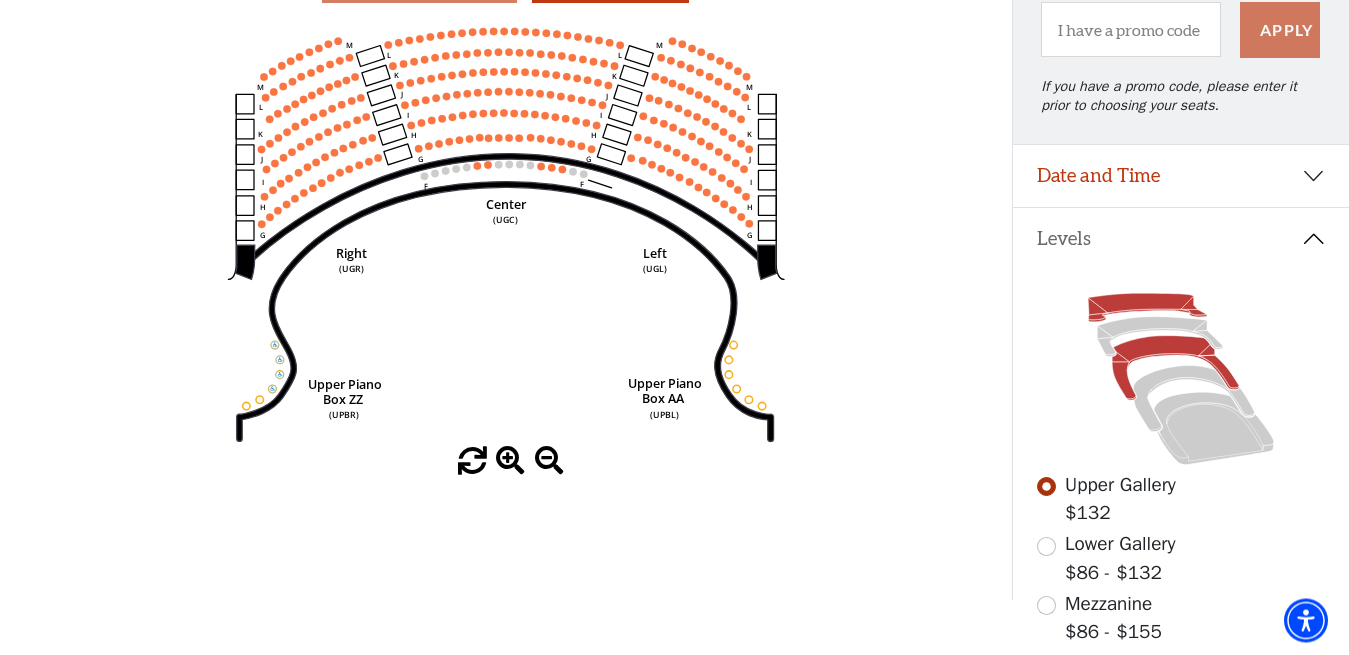 click 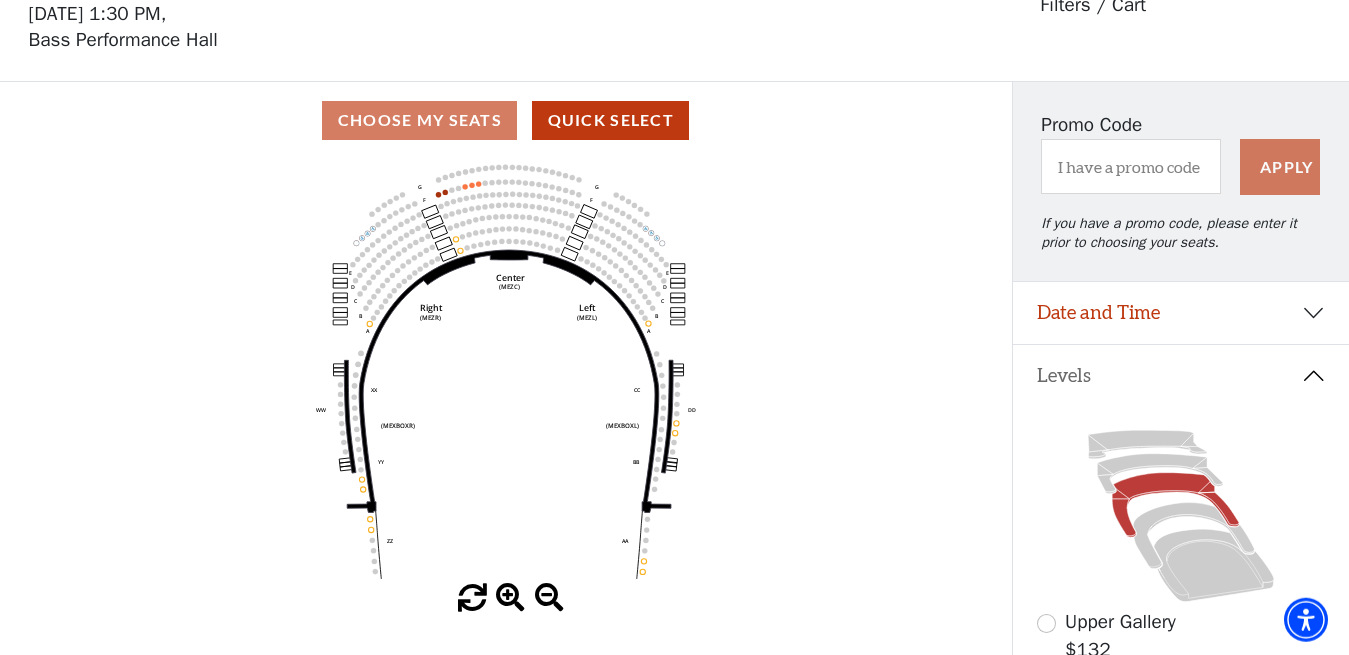 scroll, scrollTop: 93, scrollLeft: 0, axis: vertical 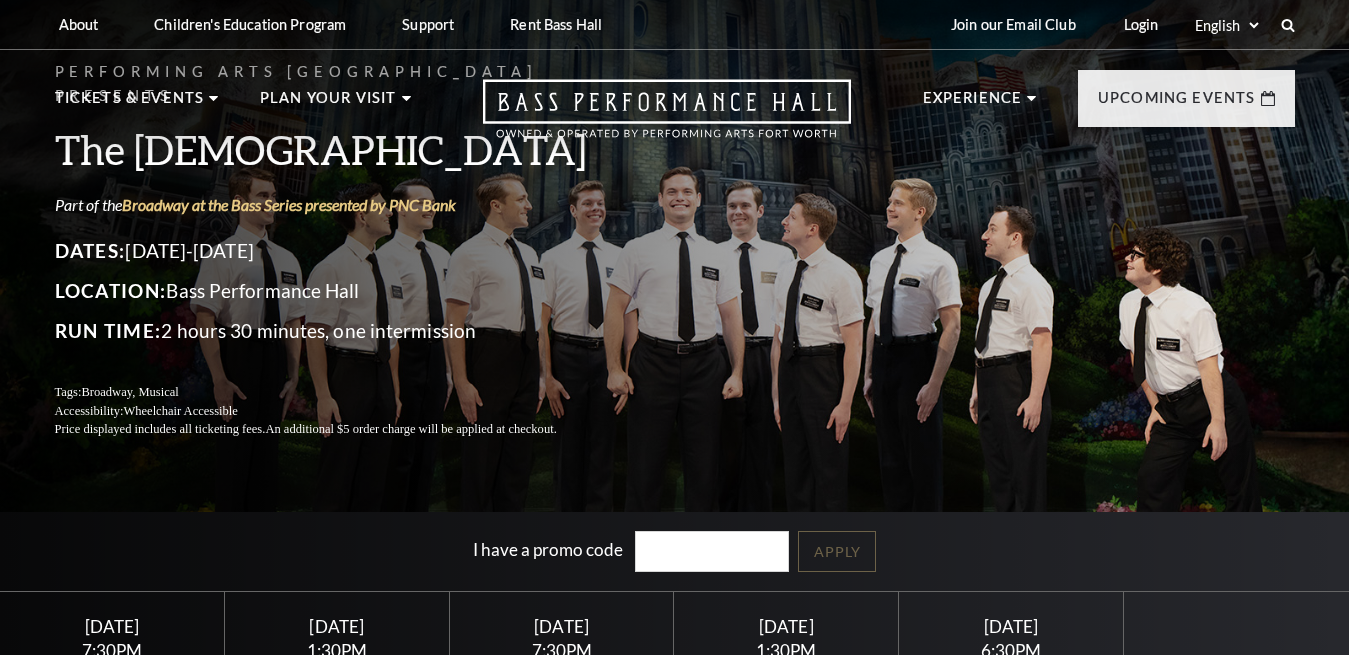 click on "Buy Tickets" at bounding box center [1011, 759] 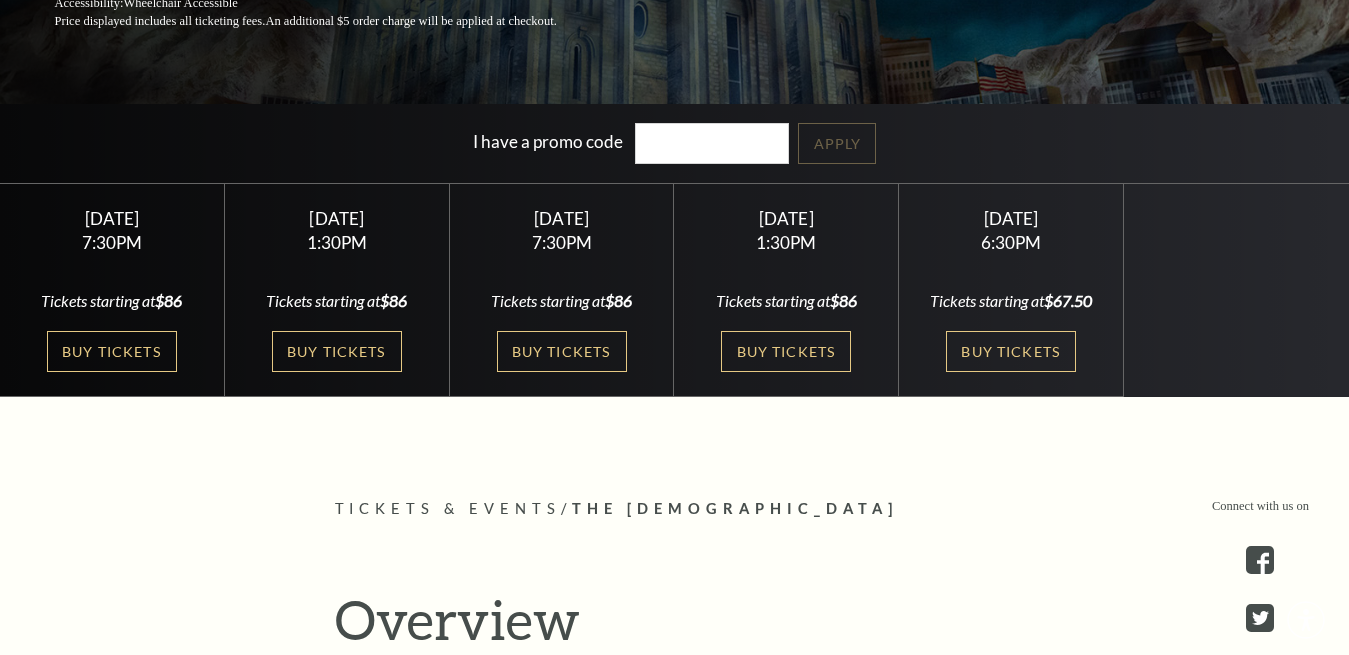 scroll, scrollTop: 408, scrollLeft: 0, axis: vertical 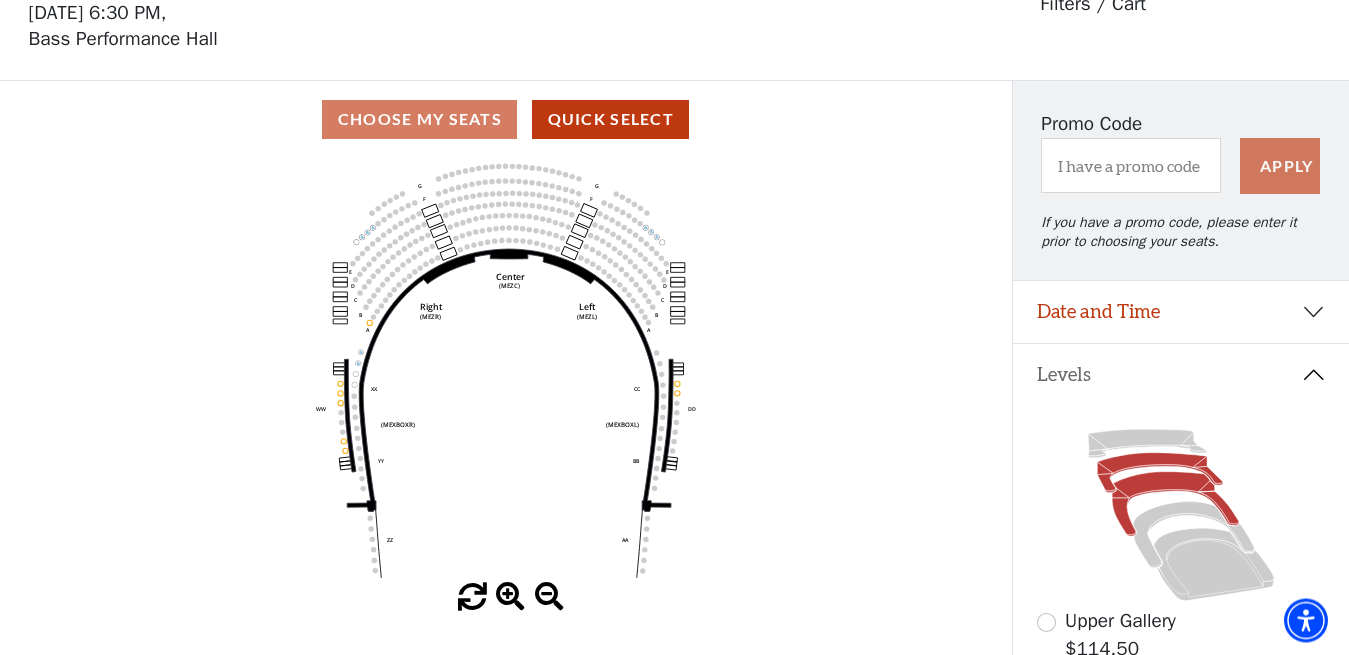 click 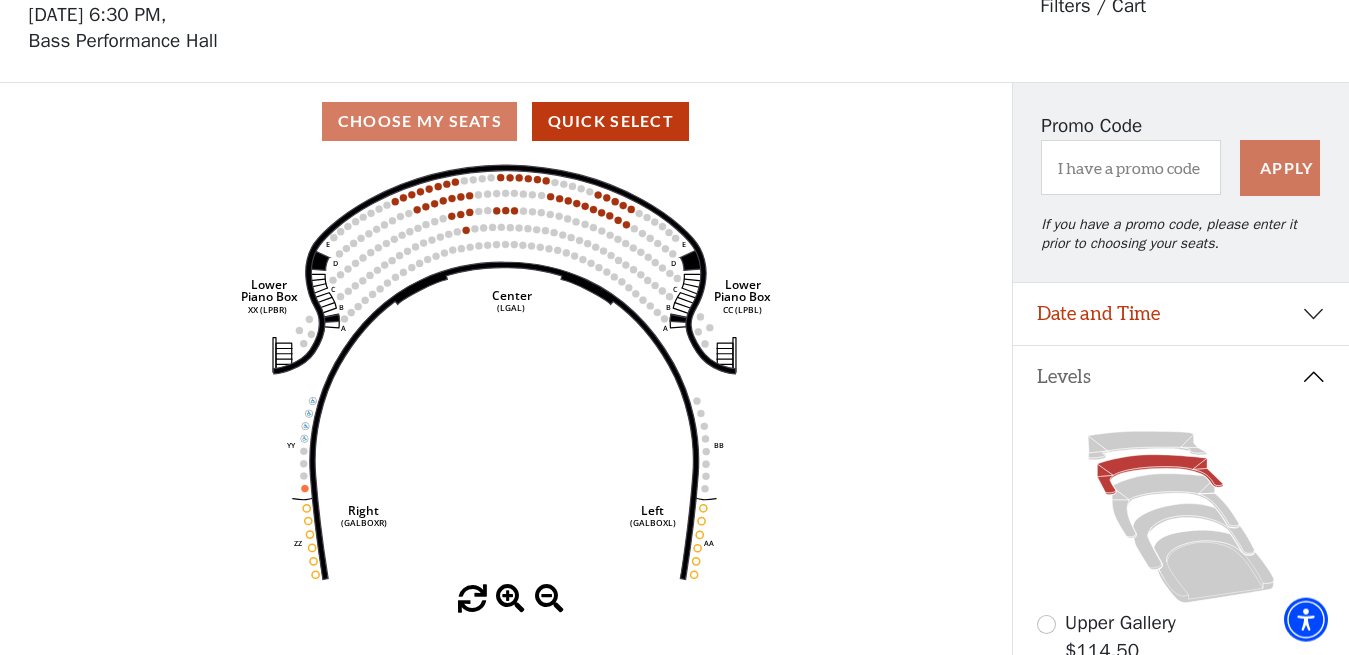 scroll, scrollTop: 93, scrollLeft: 0, axis: vertical 